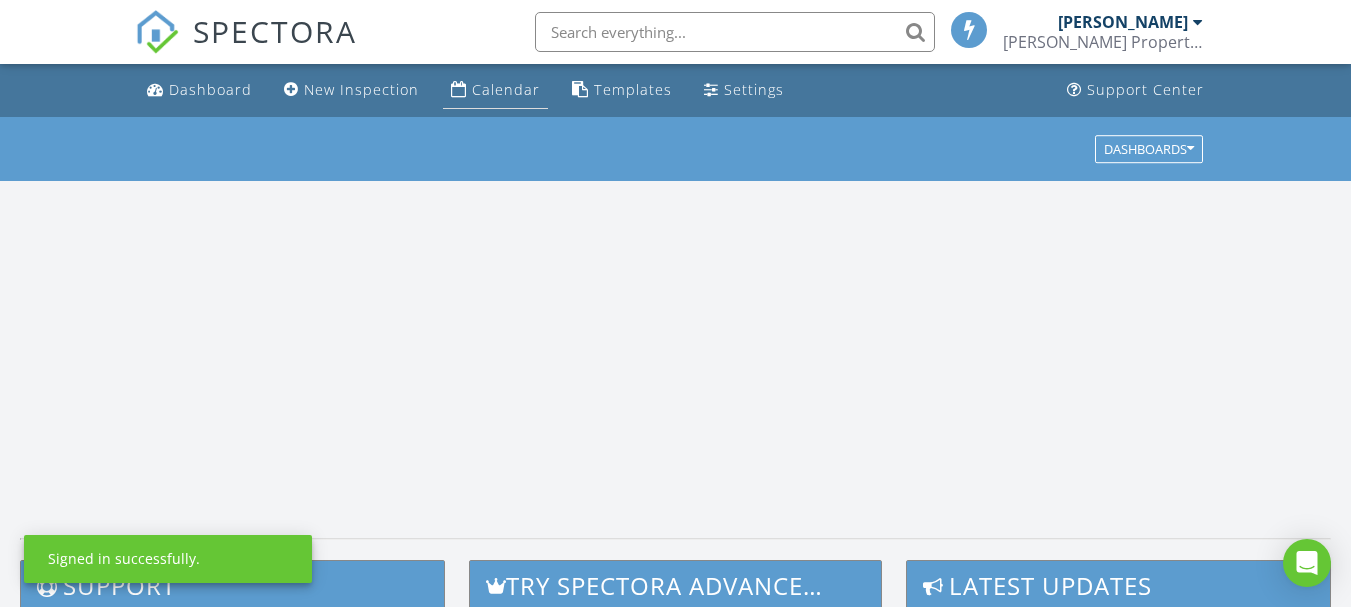 scroll, scrollTop: 0, scrollLeft: 0, axis: both 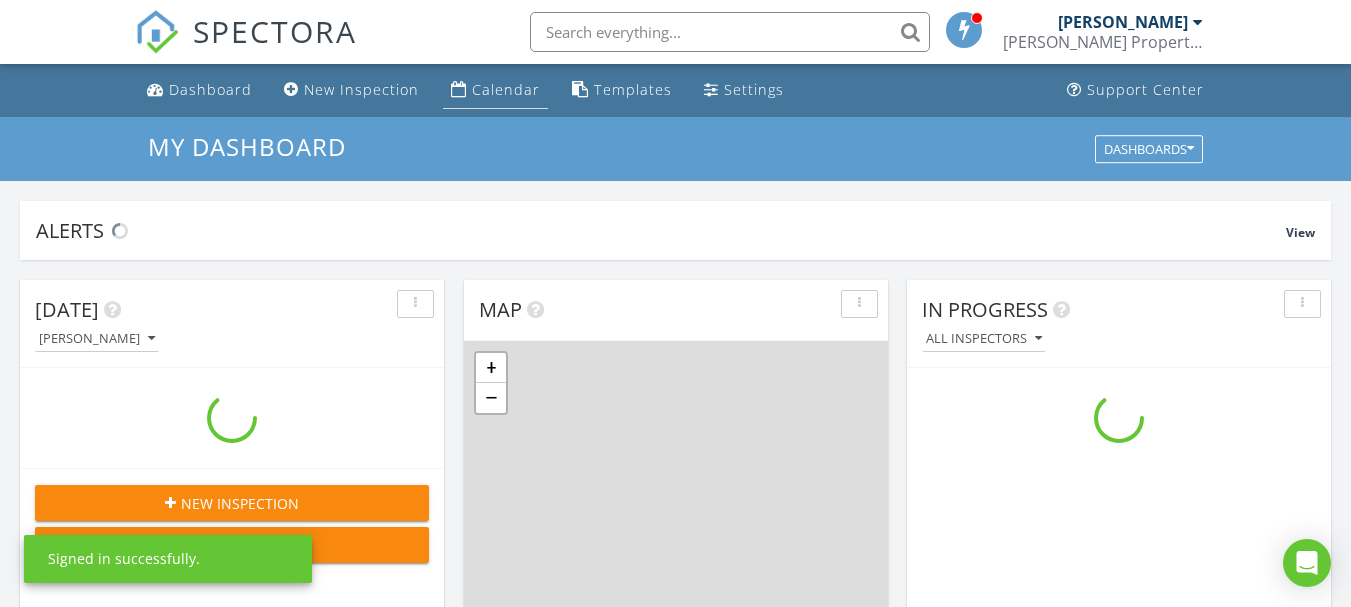 click on "Calendar" at bounding box center (506, 89) 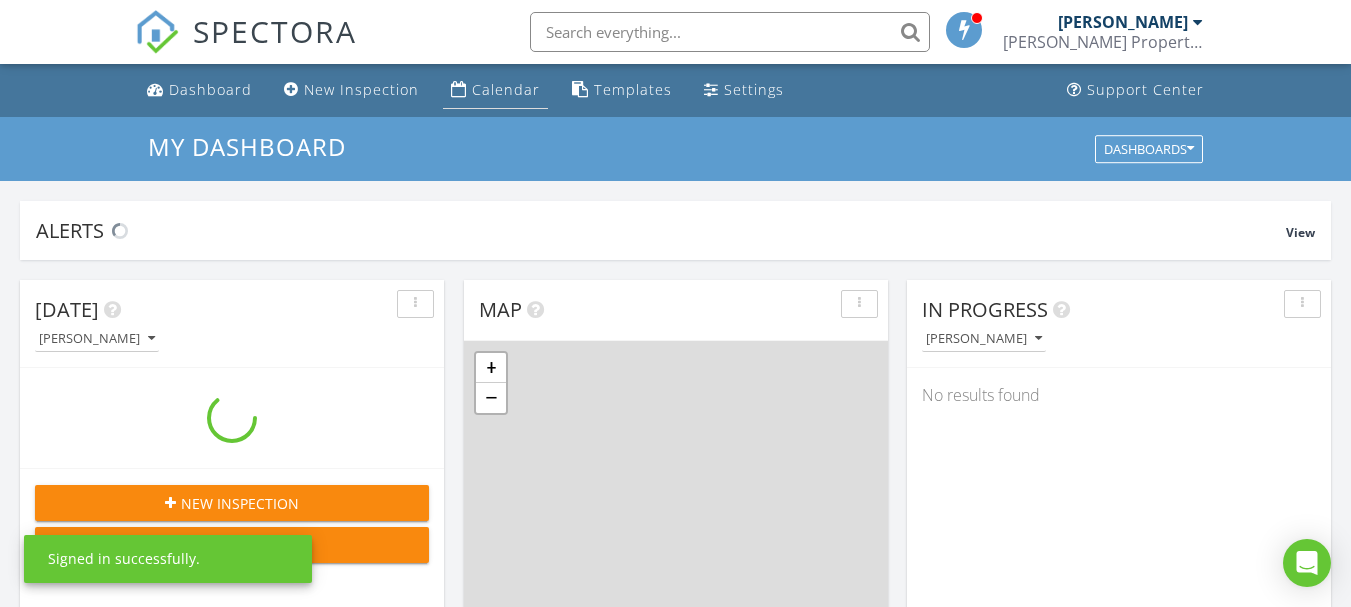 scroll, scrollTop: 10, scrollLeft: 10, axis: both 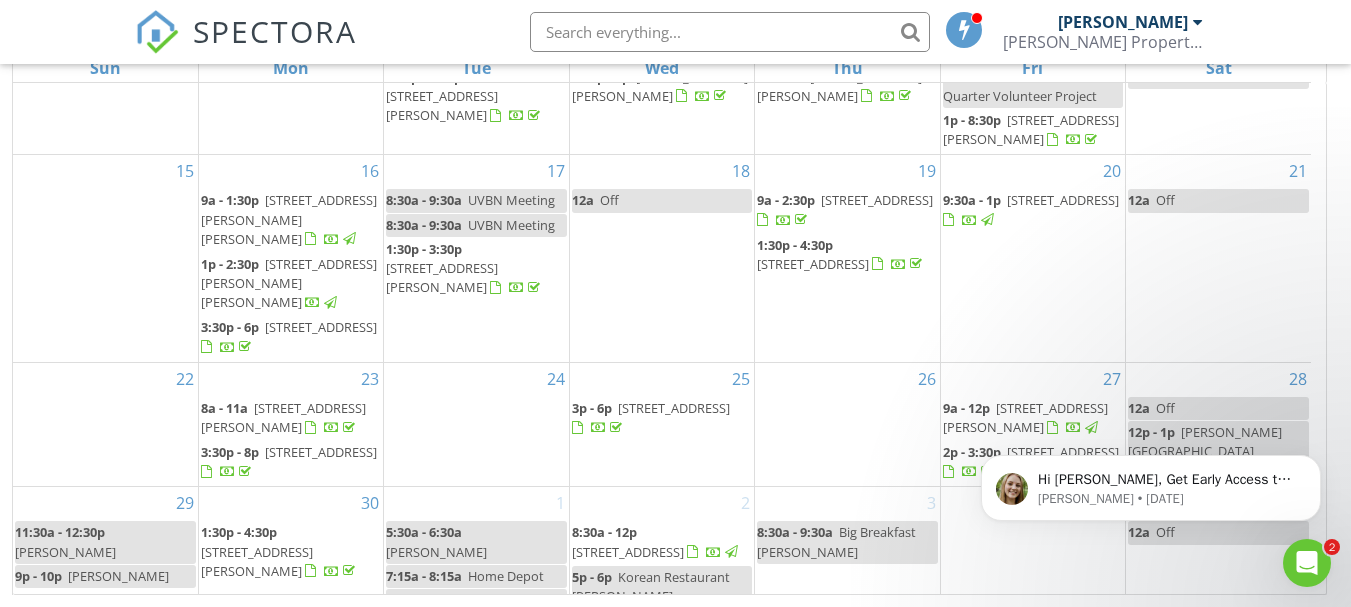 click on "14 Limestone Way, Greenville 29607" at bounding box center [1063, 200] 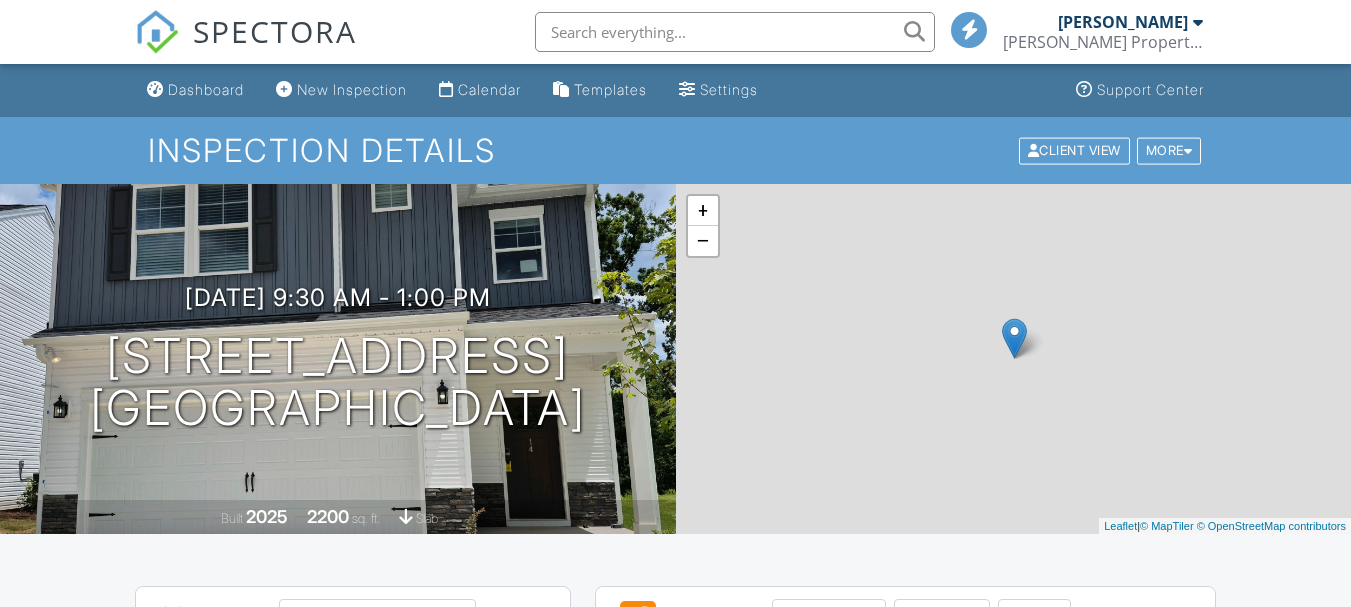 scroll, scrollTop: 0, scrollLeft: 0, axis: both 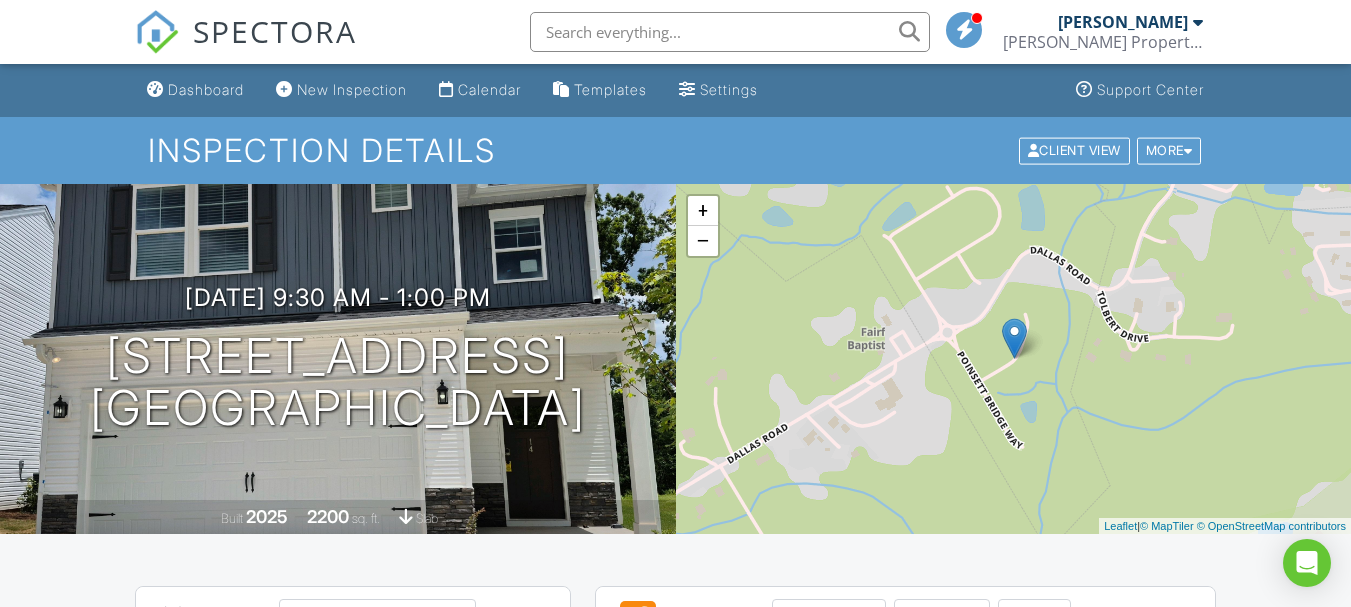 drag, startPoint x: 1359, startPoint y: 48, endPoint x: 1349, endPoint y: 42, distance: 11.661903 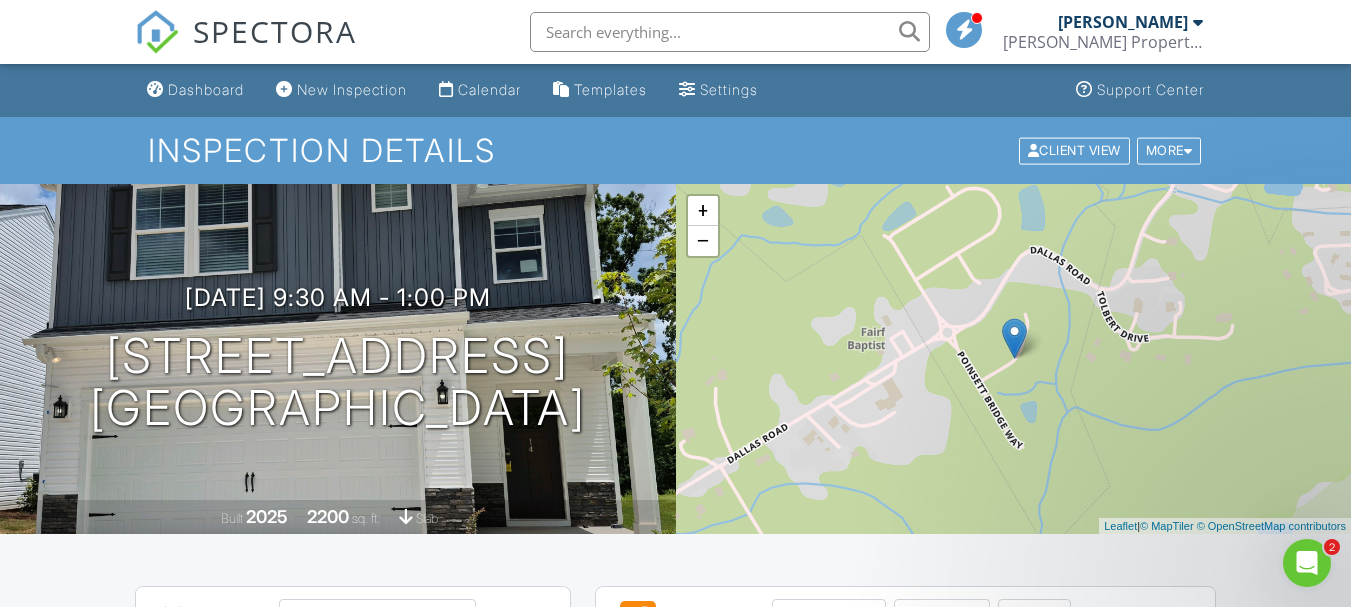 scroll, scrollTop: 0, scrollLeft: 0, axis: both 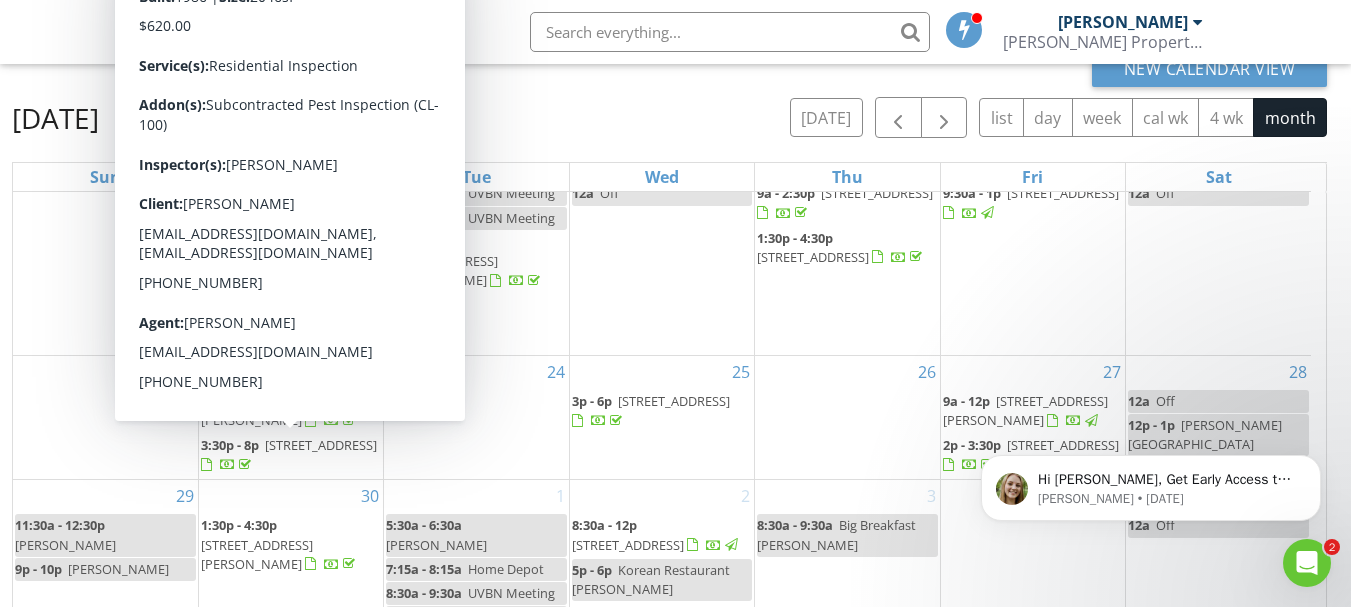 click on "[STREET_ADDRESS]" at bounding box center [321, 445] 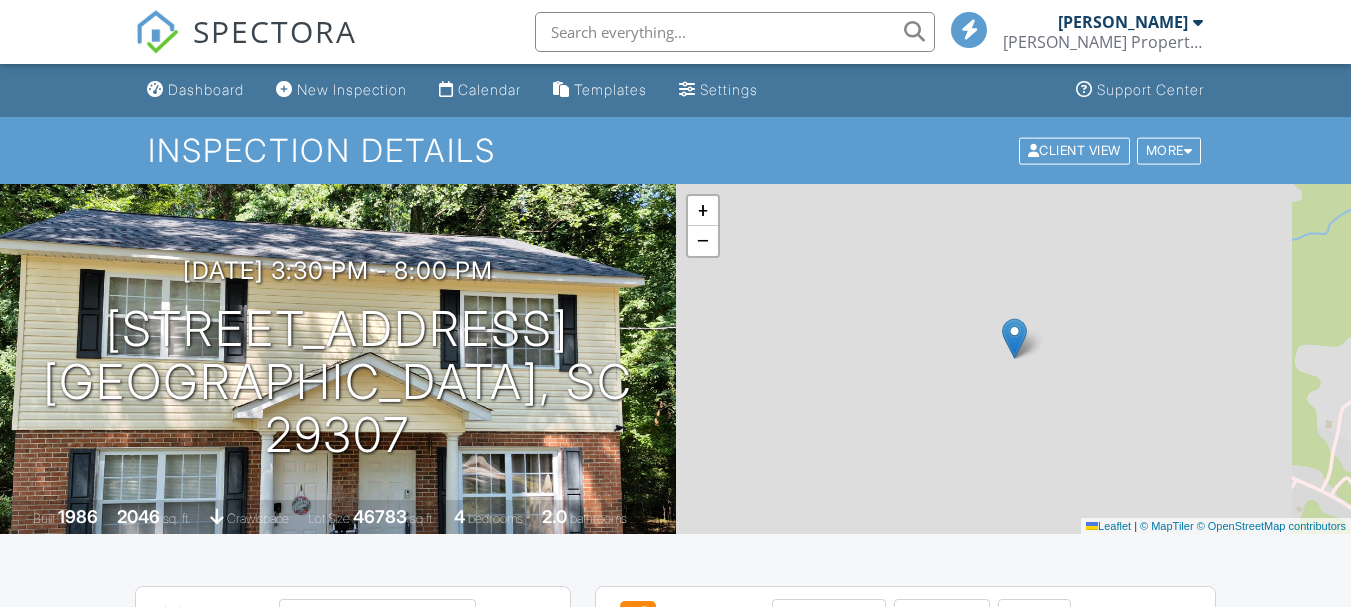 scroll, scrollTop: 0, scrollLeft: 0, axis: both 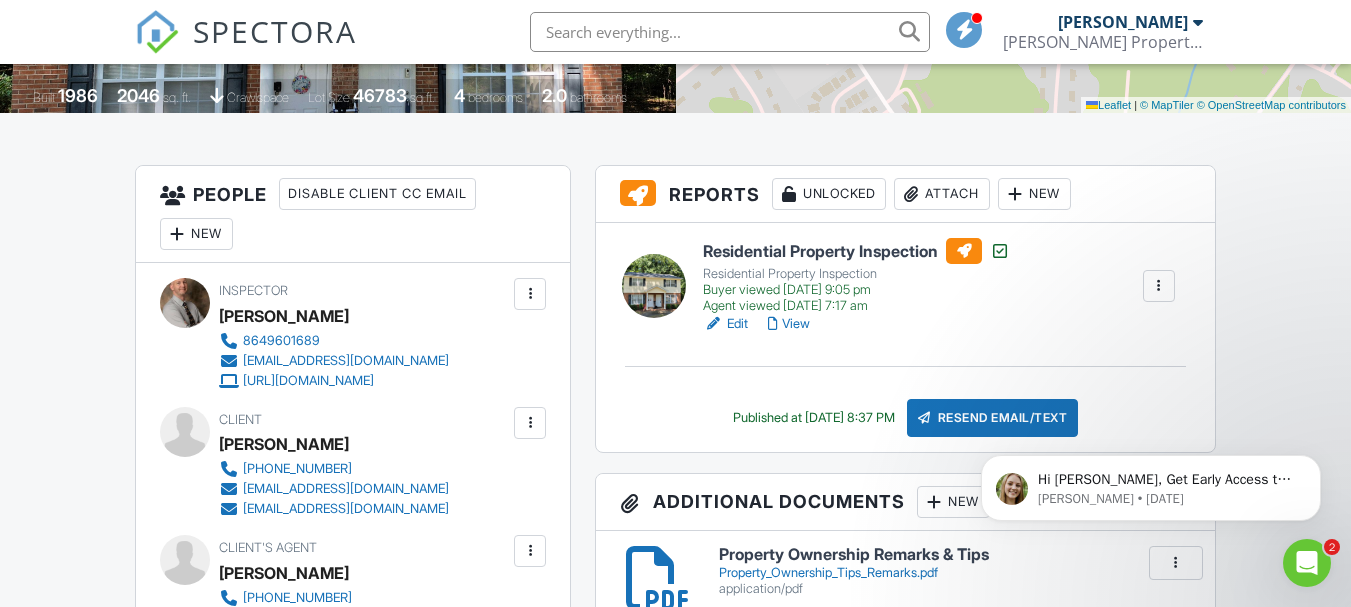 click at bounding box center (530, 423) 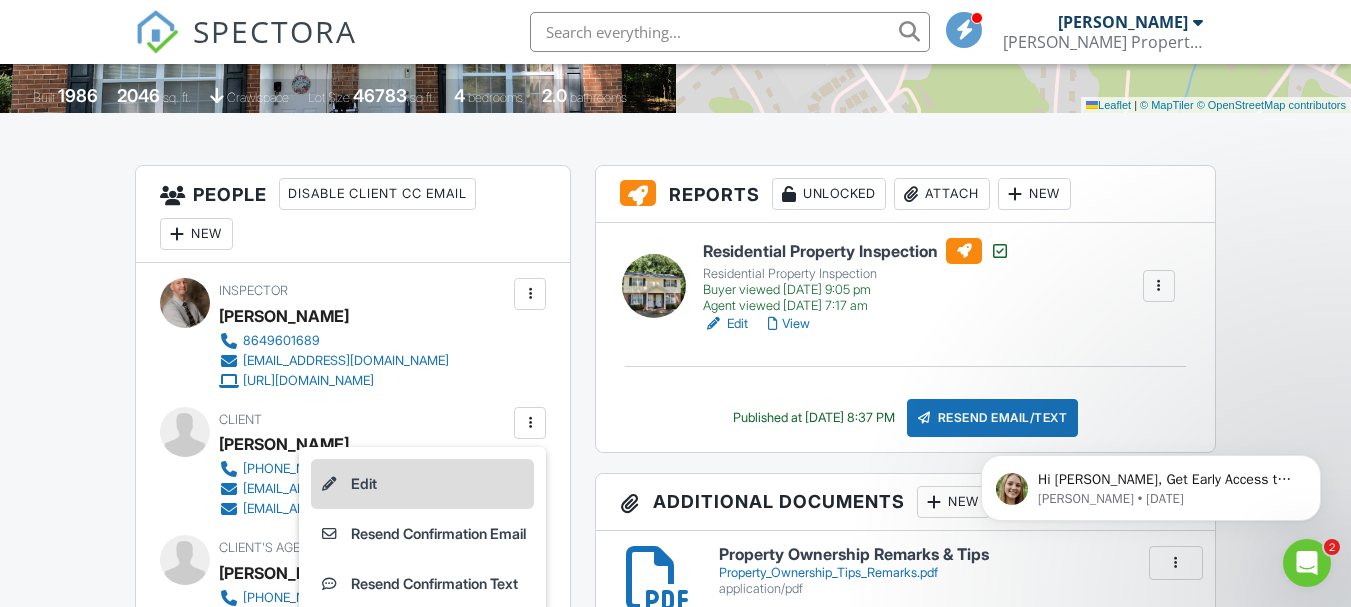 click on "Edit" at bounding box center (422, 484) 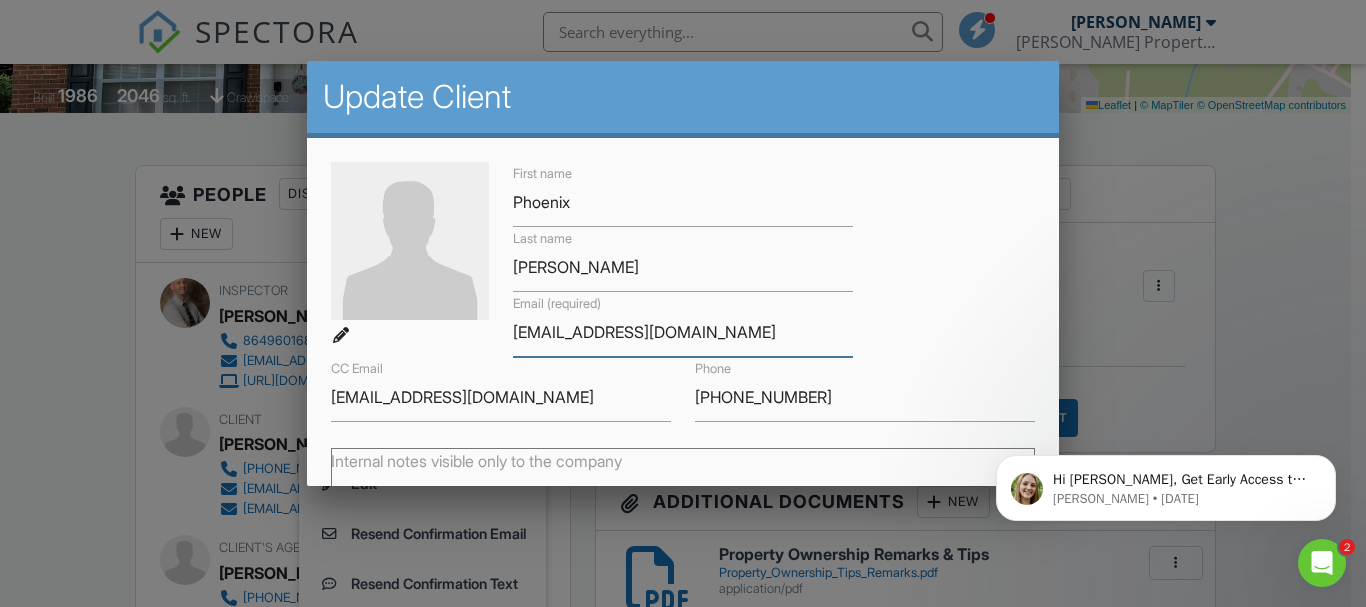 drag, startPoint x: 740, startPoint y: 344, endPoint x: 513, endPoint y: 338, distance: 227.07928 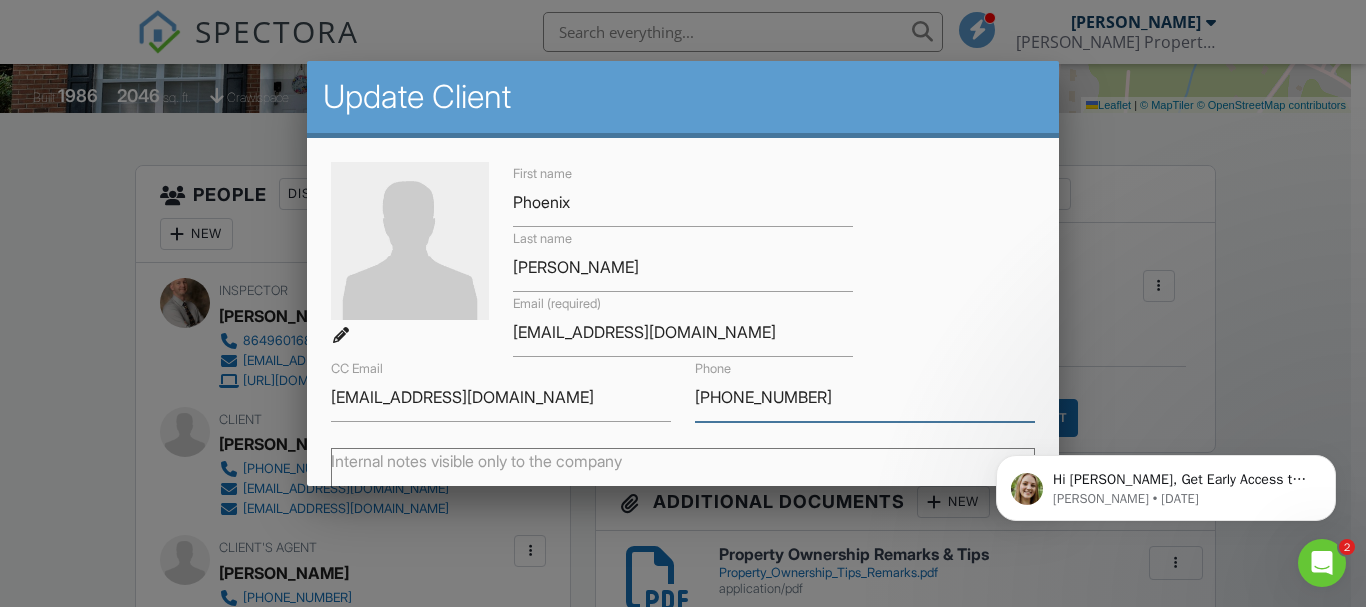 drag, startPoint x: 799, startPoint y: 394, endPoint x: 690, endPoint y: 394, distance: 109 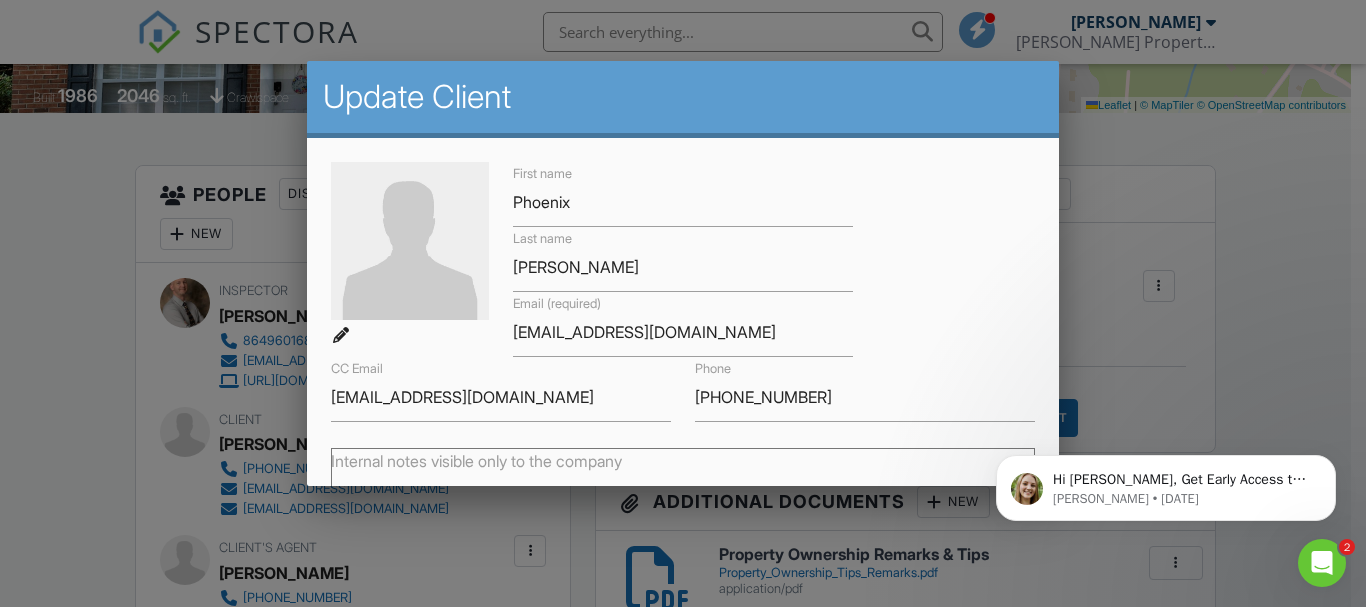 click at bounding box center [683, 279] 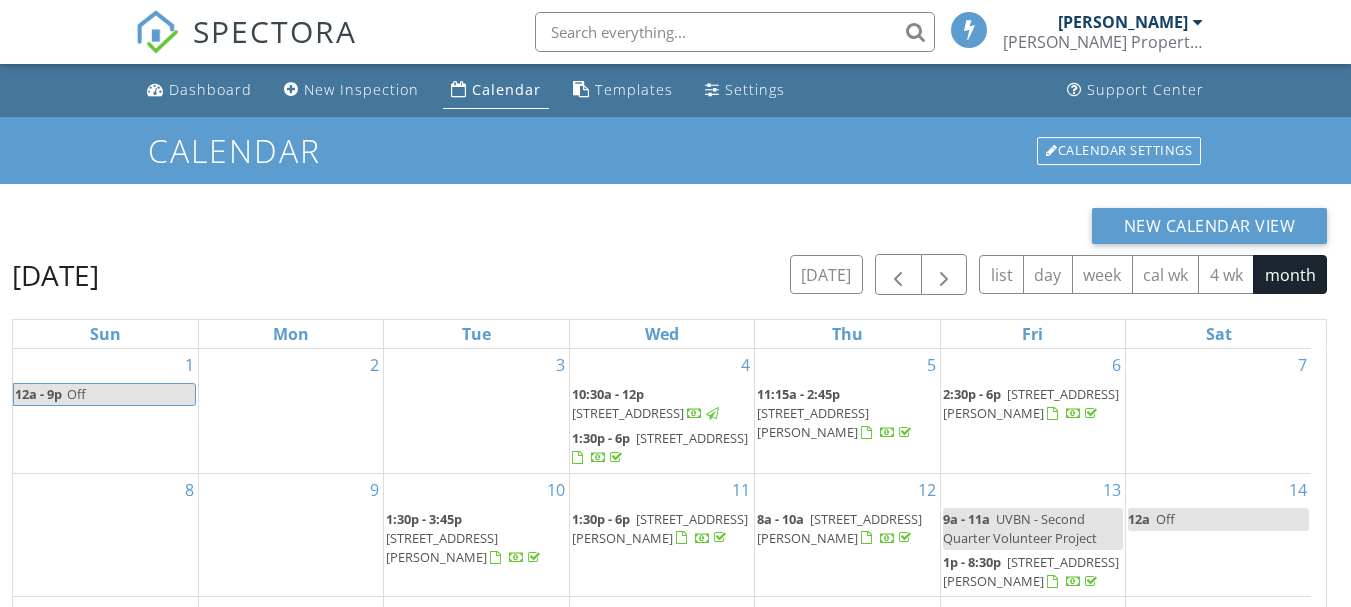 scroll, scrollTop: 157, scrollLeft: 0, axis: vertical 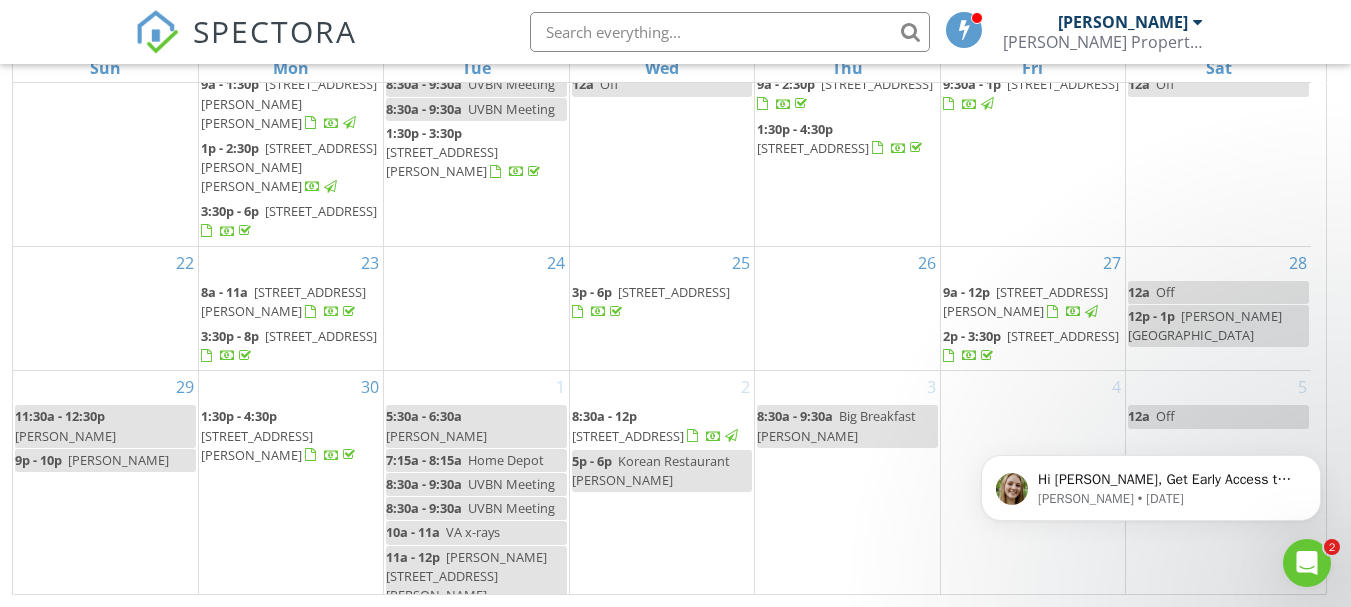 click on "[STREET_ADDRESS]" at bounding box center (674, 292) 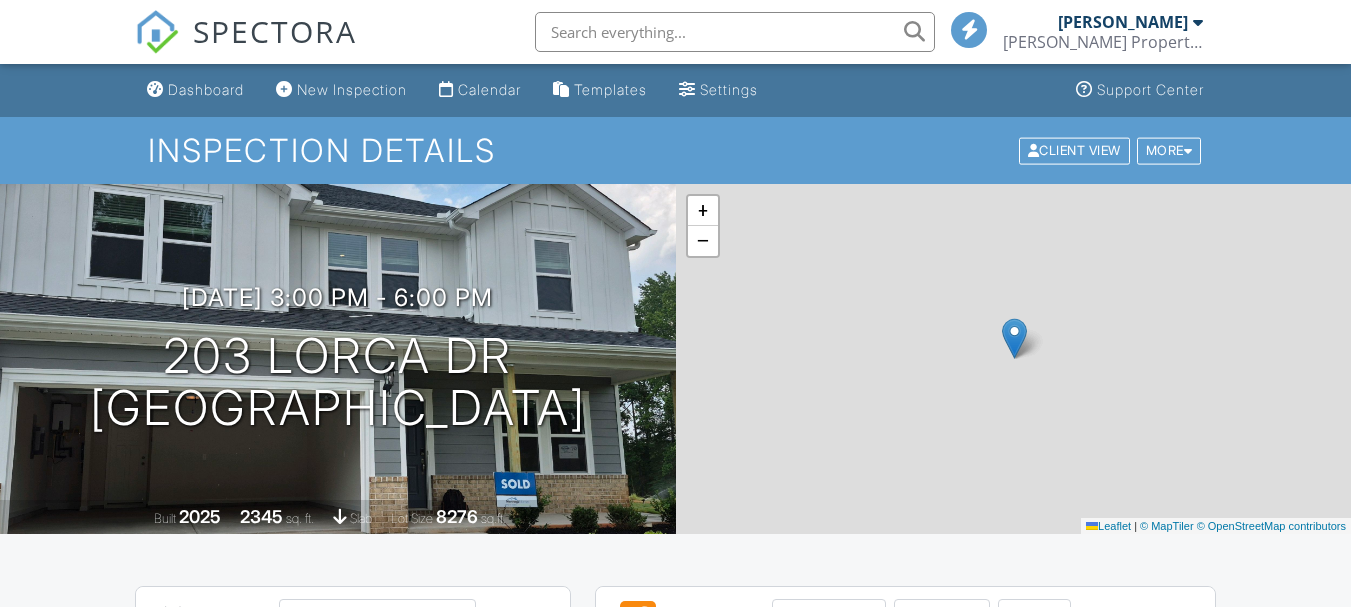 scroll, scrollTop: 0, scrollLeft: 0, axis: both 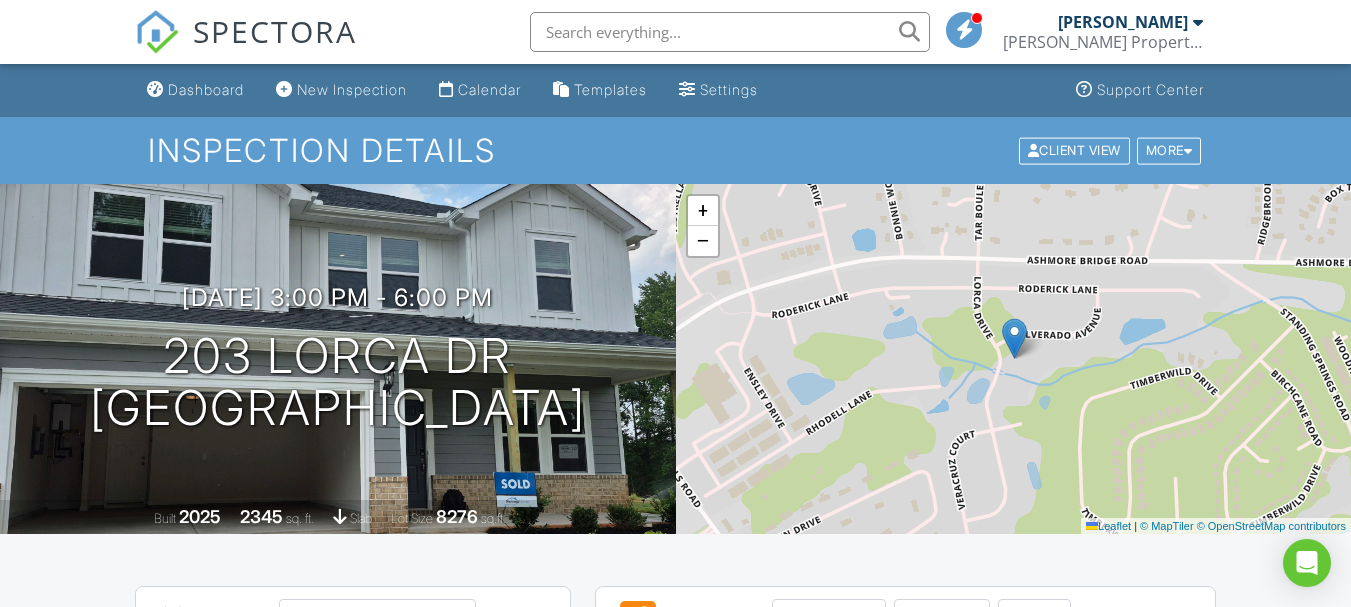 drag, startPoint x: 1361, startPoint y: 59, endPoint x: 1362, endPoint y: 26, distance: 33.01515 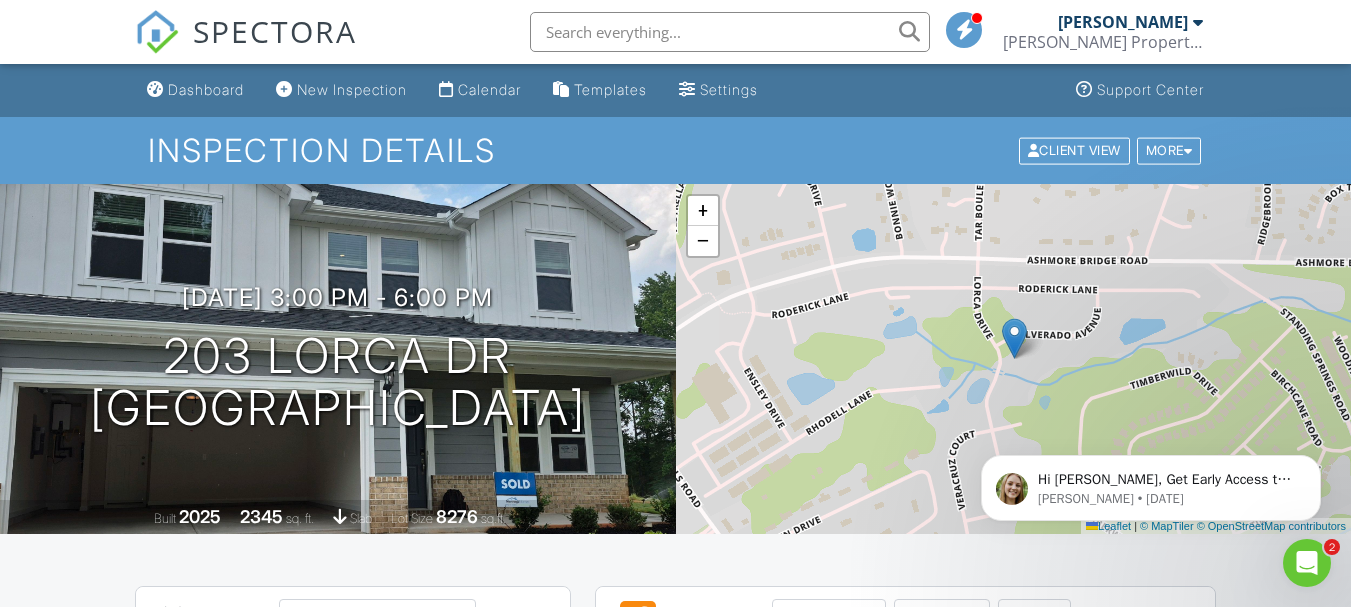 scroll, scrollTop: 0, scrollLeft: 0, axis: both 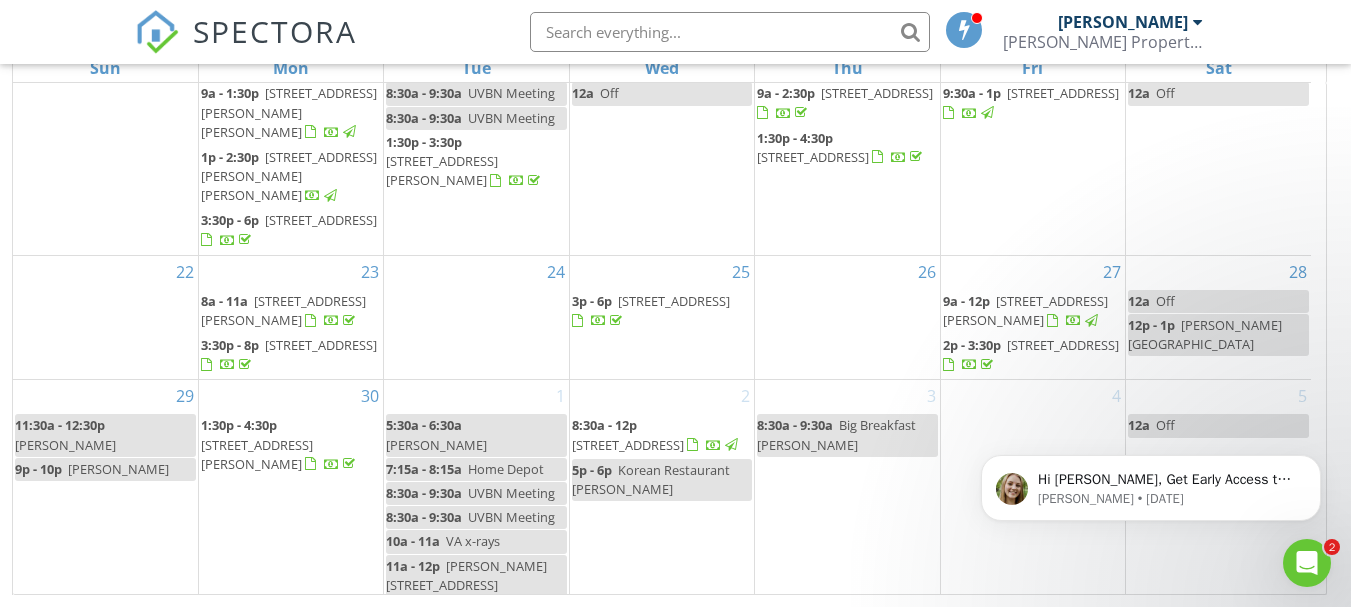 click on "[STREET_ADDRESS][PERSON_NAME]" at bounding box center (257, 454) 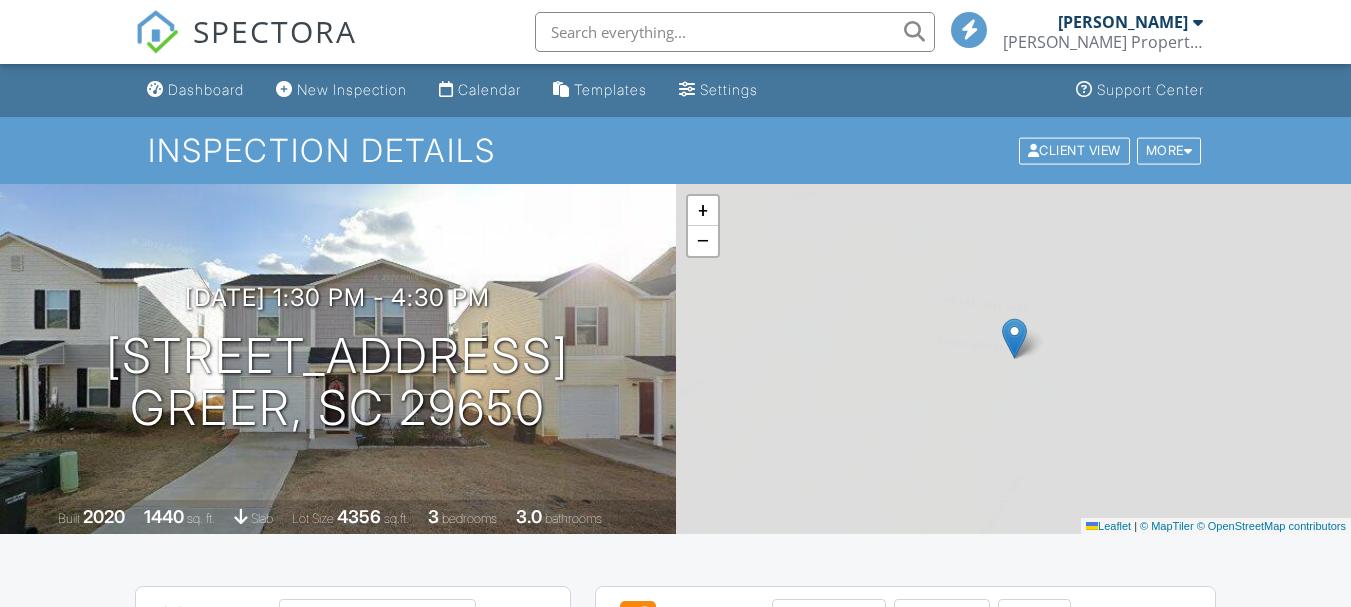 scroll, scrollTop: 0, scrollLeft: 0, axis: both 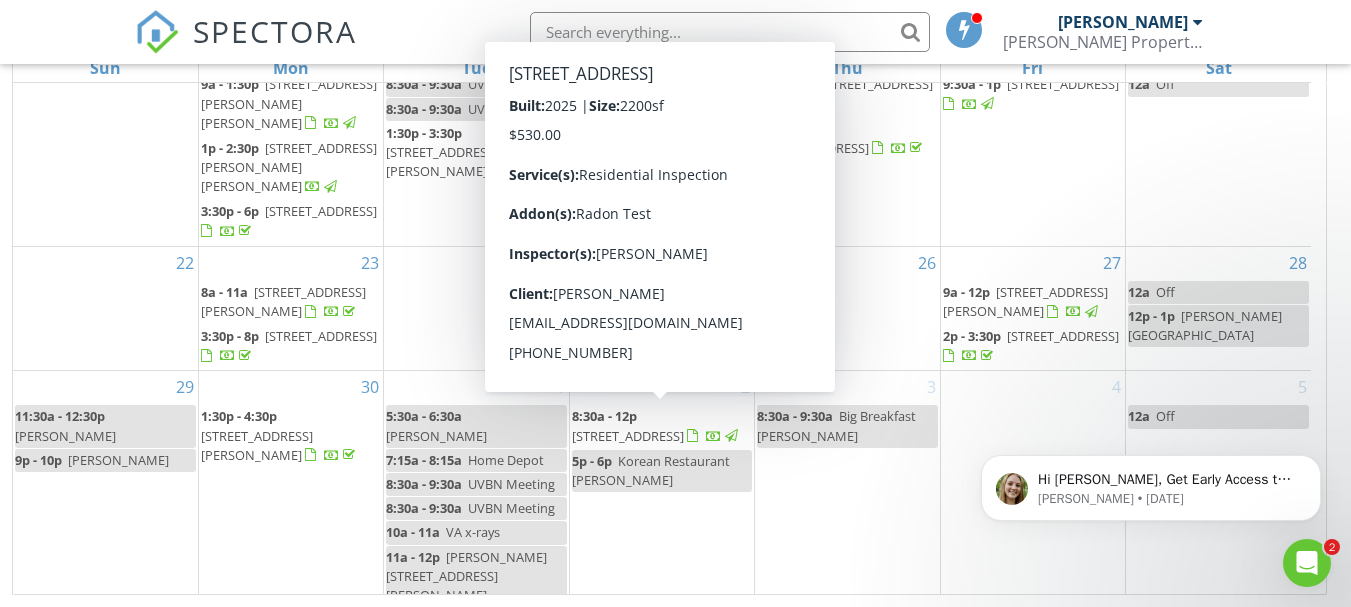 click on "[STREET_ADDRESS]" at bounding box center [628, 436] 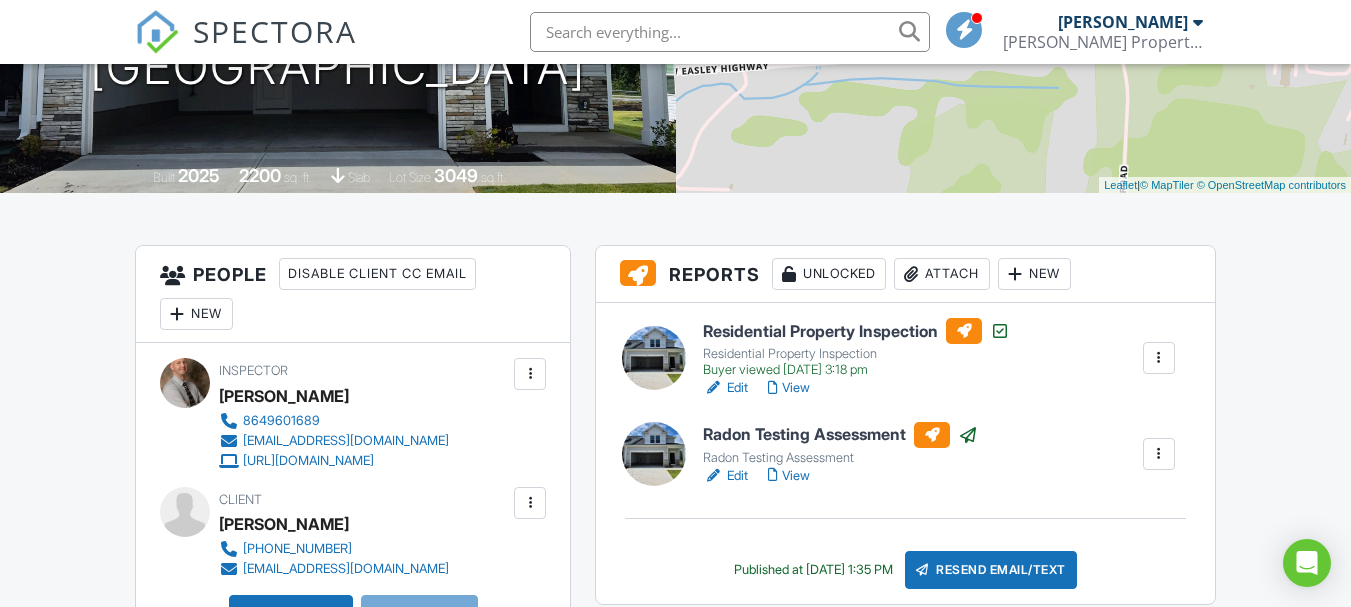 scroll, scrollTop: 0, scrollLeft: 0, axis: both 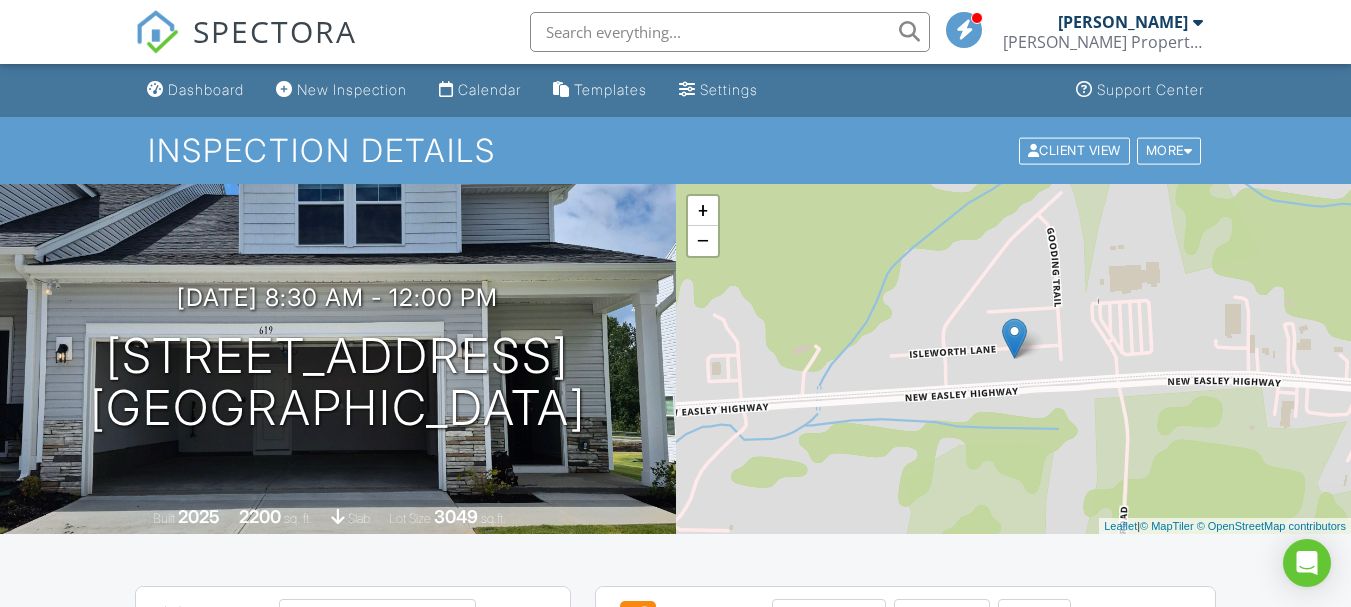 drag, startPoint x: 1360, startPoint y: 51, endPoint x: 1365, endPoint y: -39, distance: 90.13878 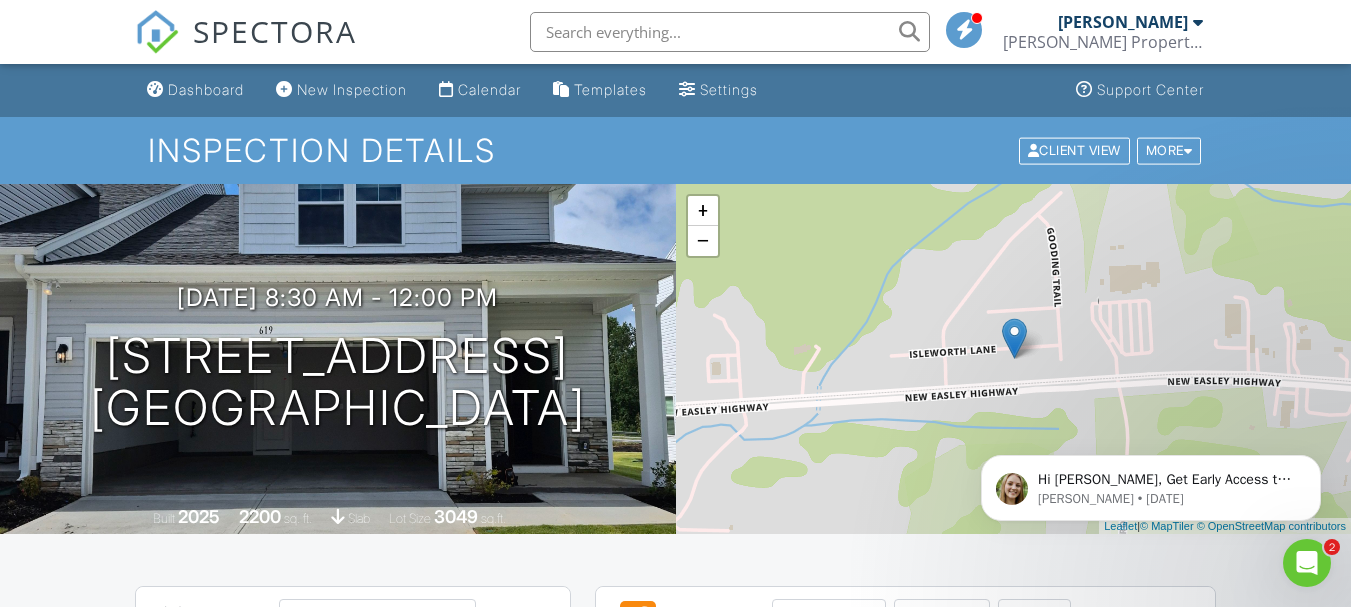 scroll, scrollTop: 0, scrollLeft: 0, axis: both 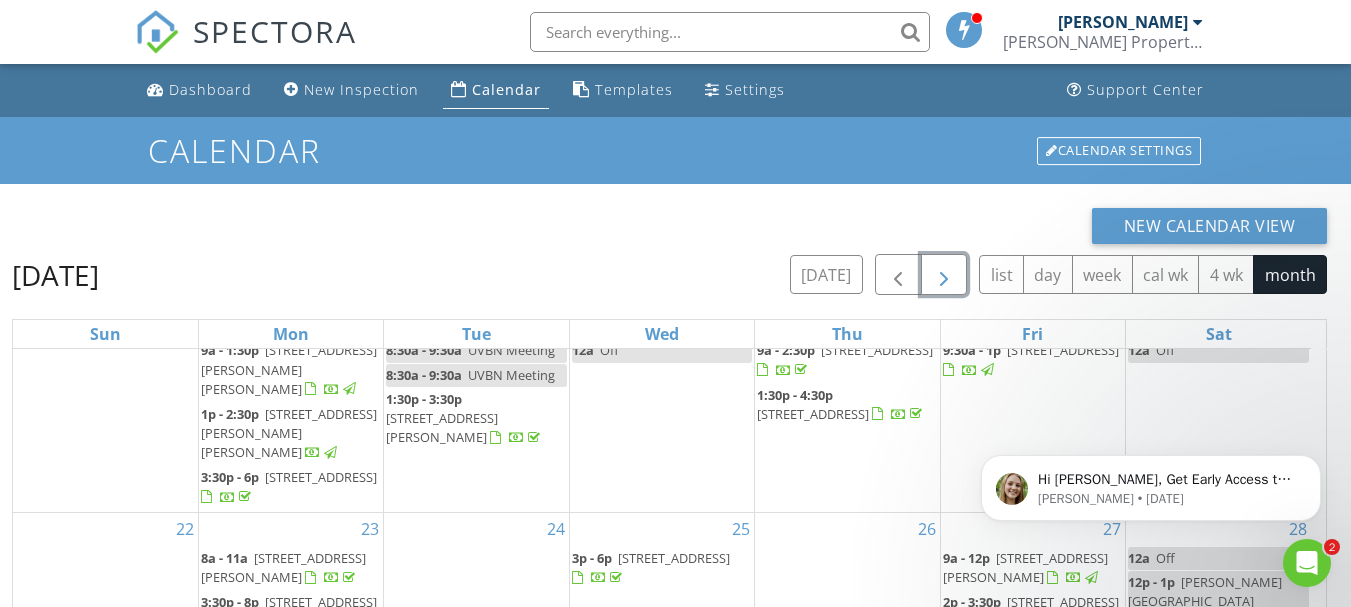 click at bounding box center [944, 275] 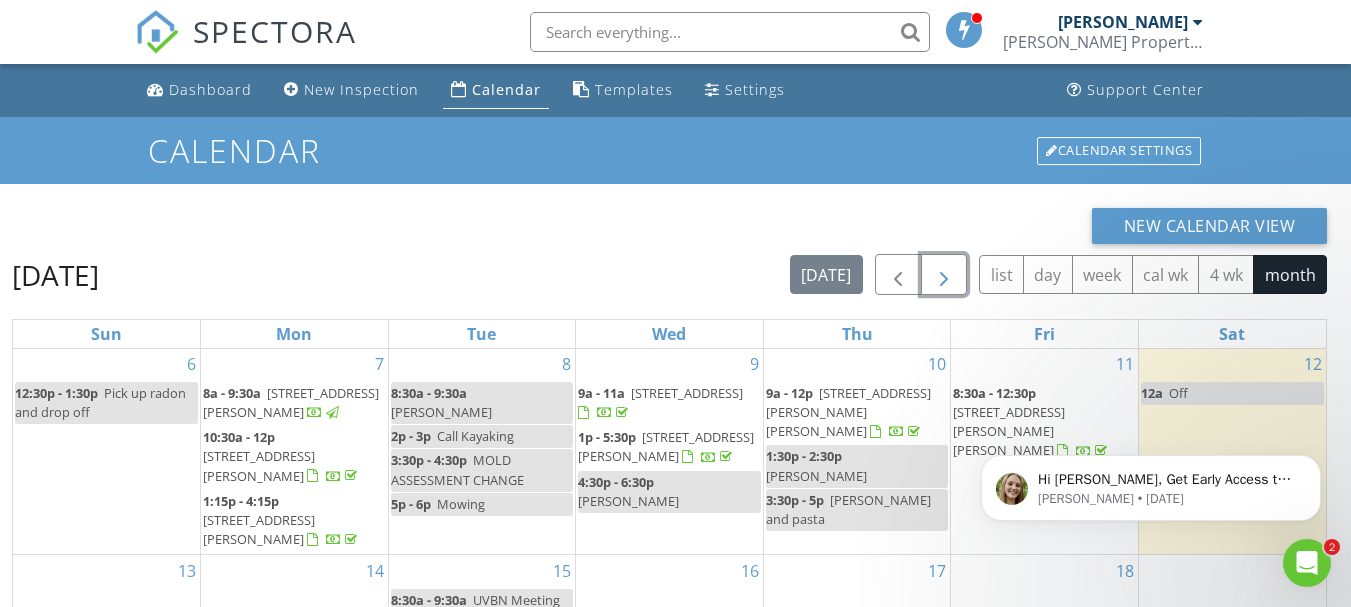 scroll, scrollTop: 0, scrollLeft: 0, axis: both 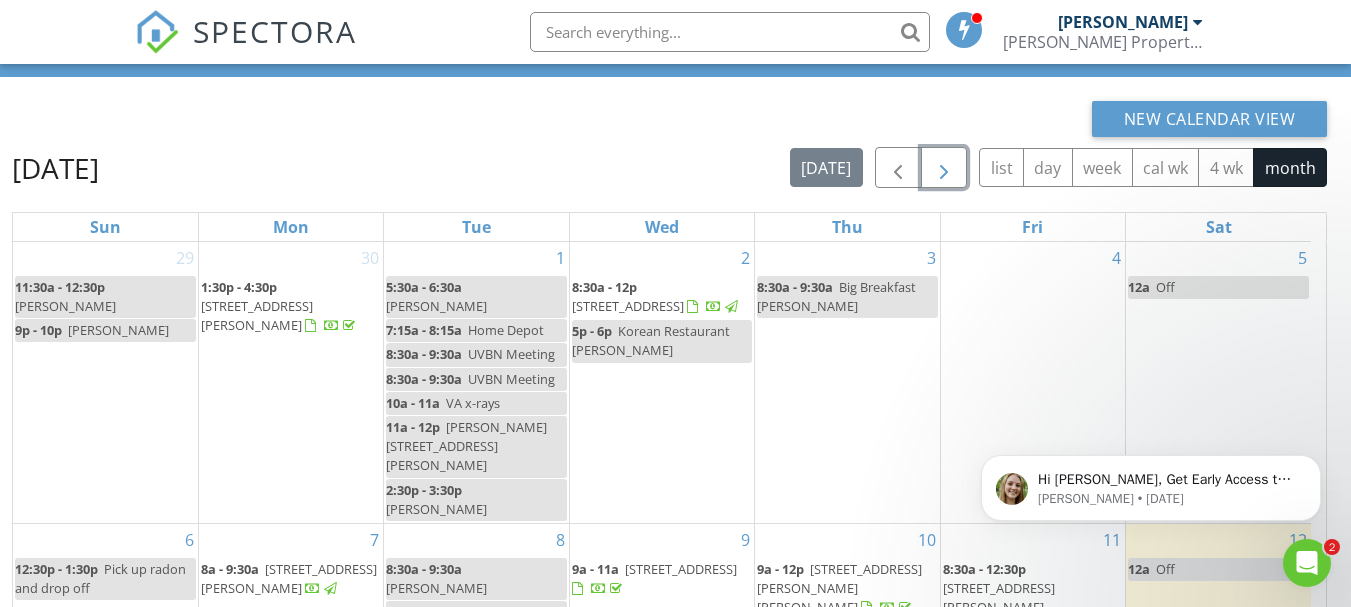 click on "1:30p - 4:30p" at bounding box center [239, 287] 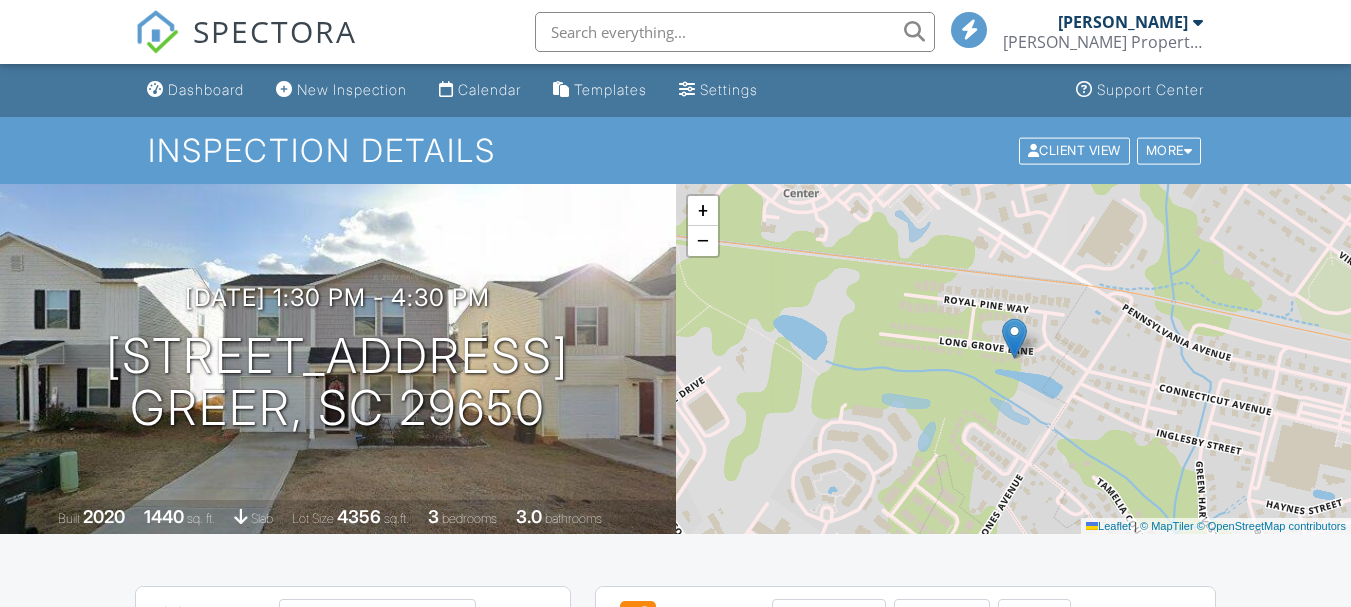 scroll, scrollTop: 0, scrollLeft: 0, axis: both 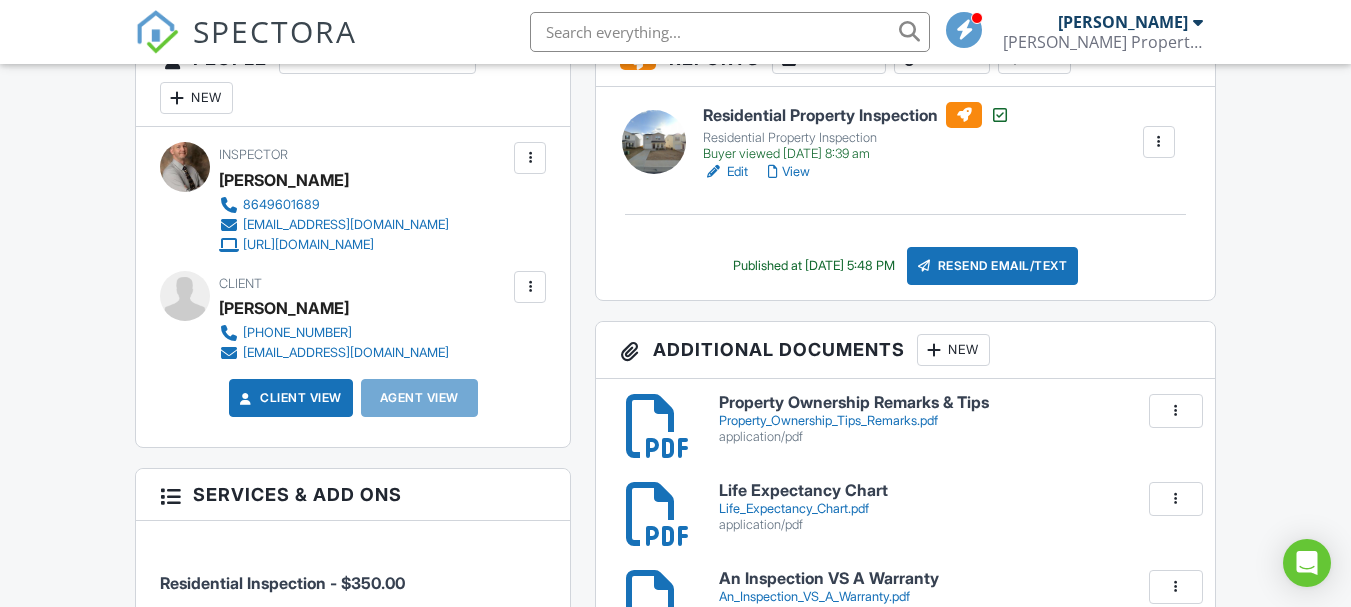 click at bounding box center [530, 287] 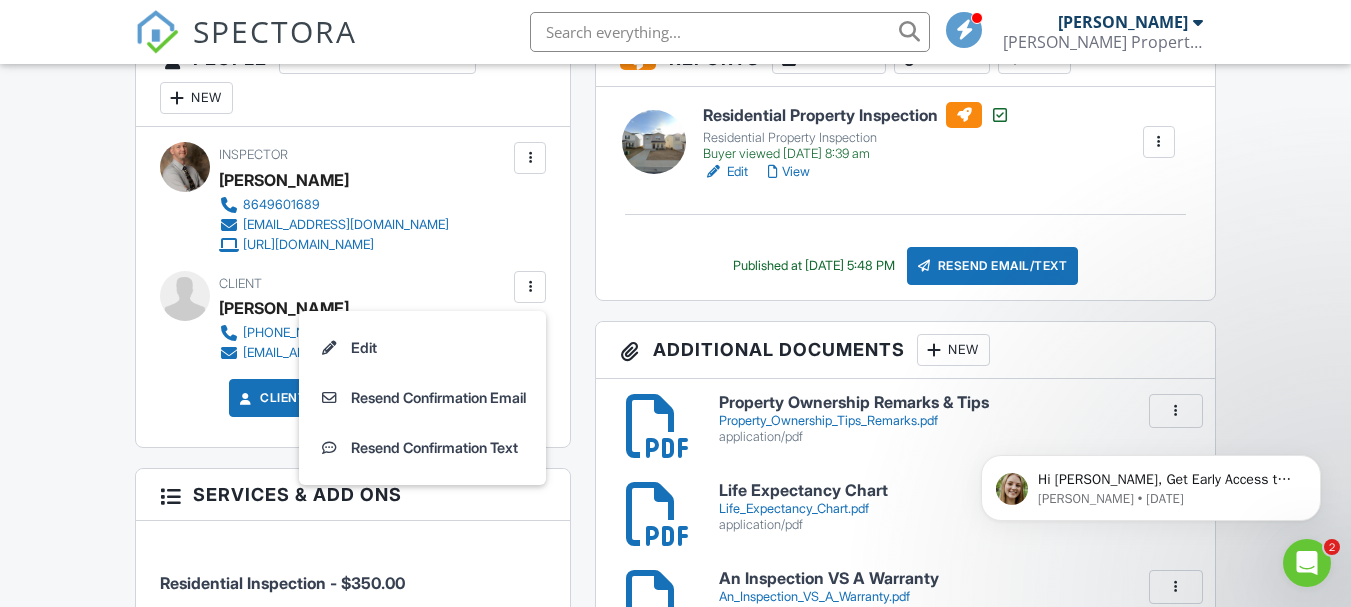 scroll, scrollTop: 0, scrollLeft: 0, axis: both 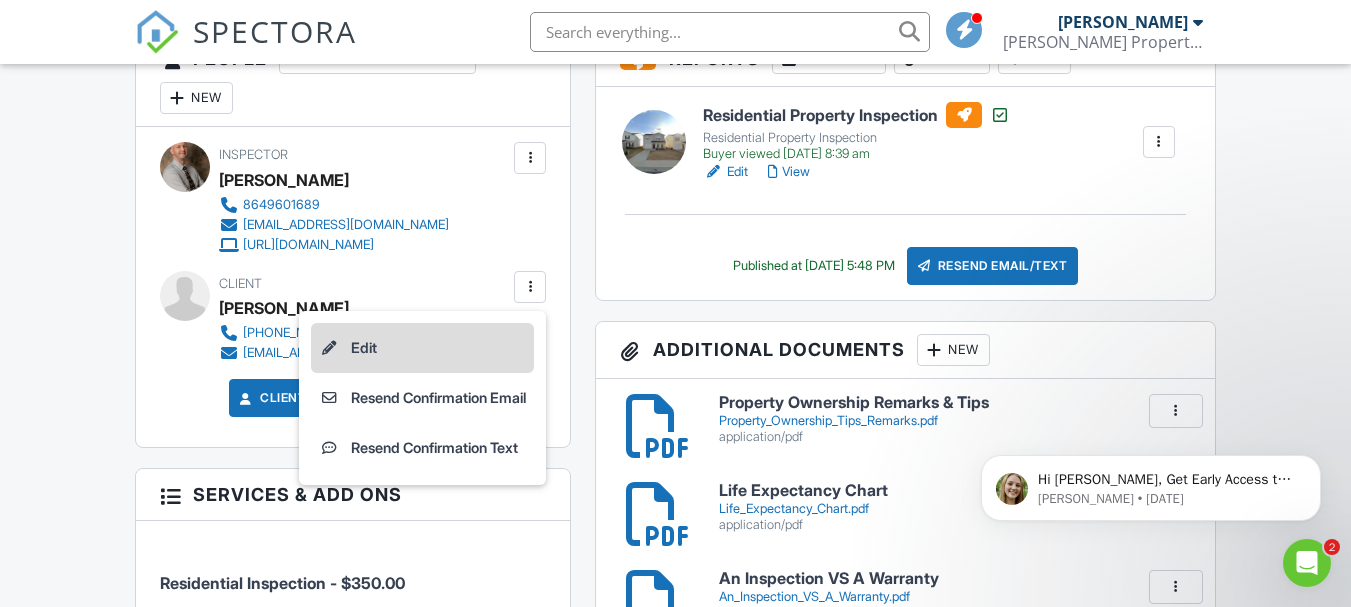 click on "Edit" at bounding box center [422, 348] 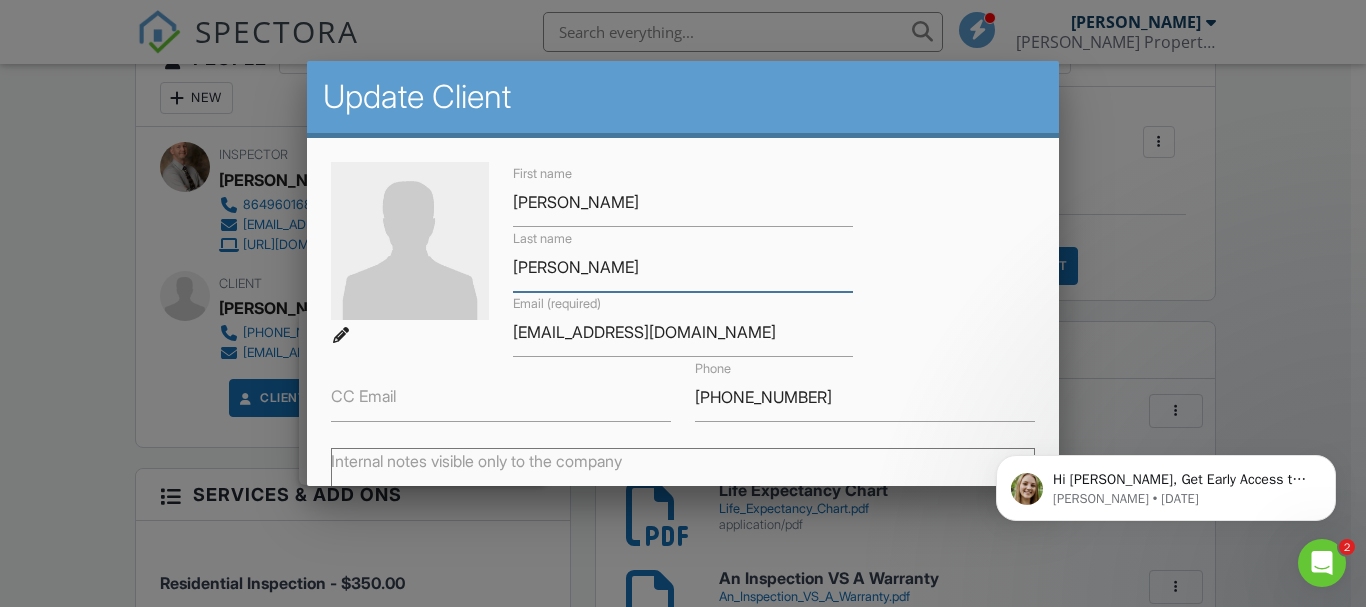 drag, startPoint x: 594, startPoint y: 272, endPoint x: 512, endPoint y: 270, distance: 82.02438 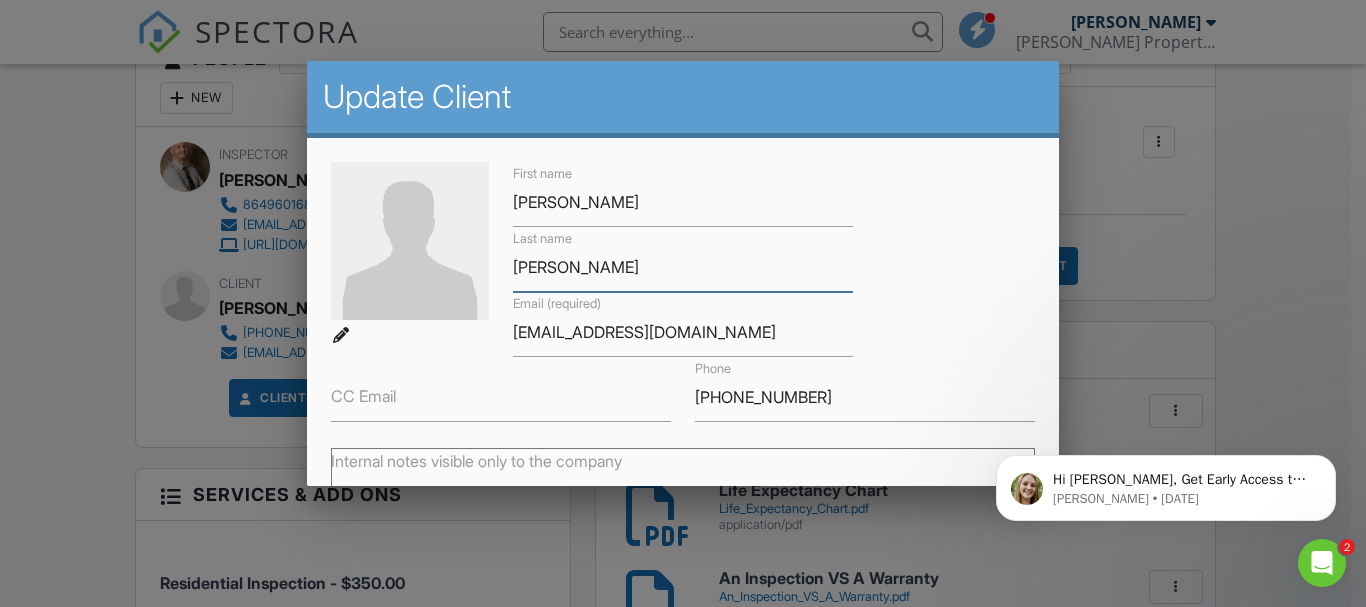 click on "Hutchinson" at bounding box center [683, 267] 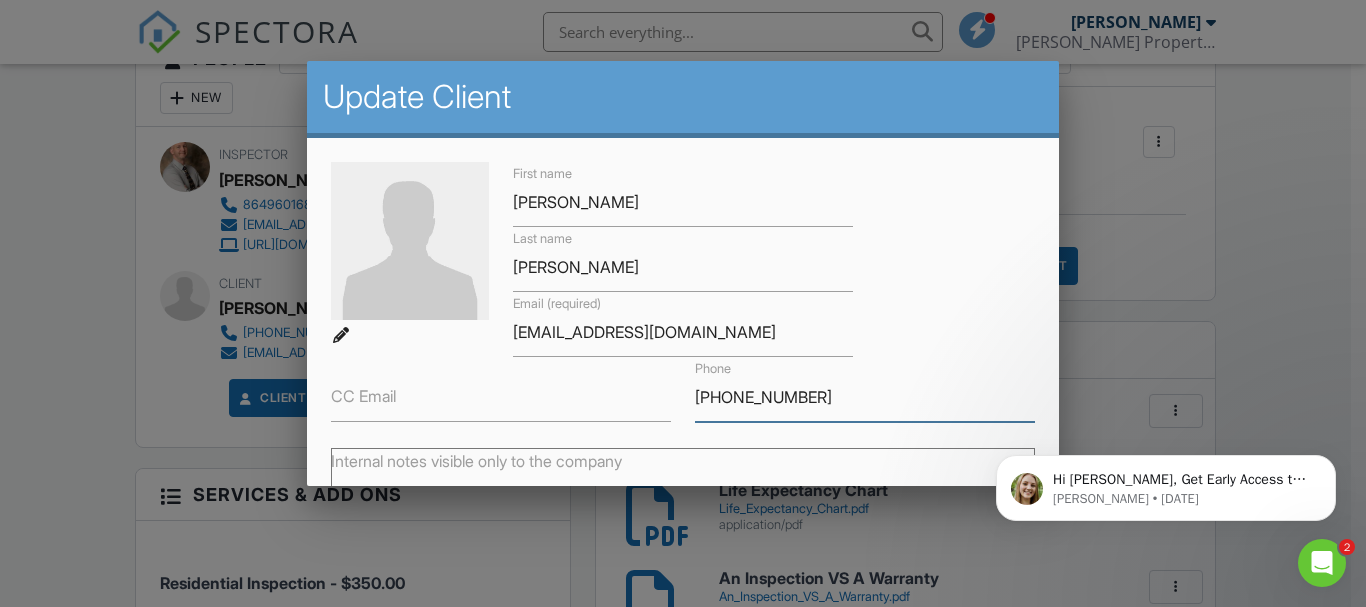drag, startPoint x: 802, startPoint y: 400, endPoint x: 683, endPoint y: 413, distance: 119.70798 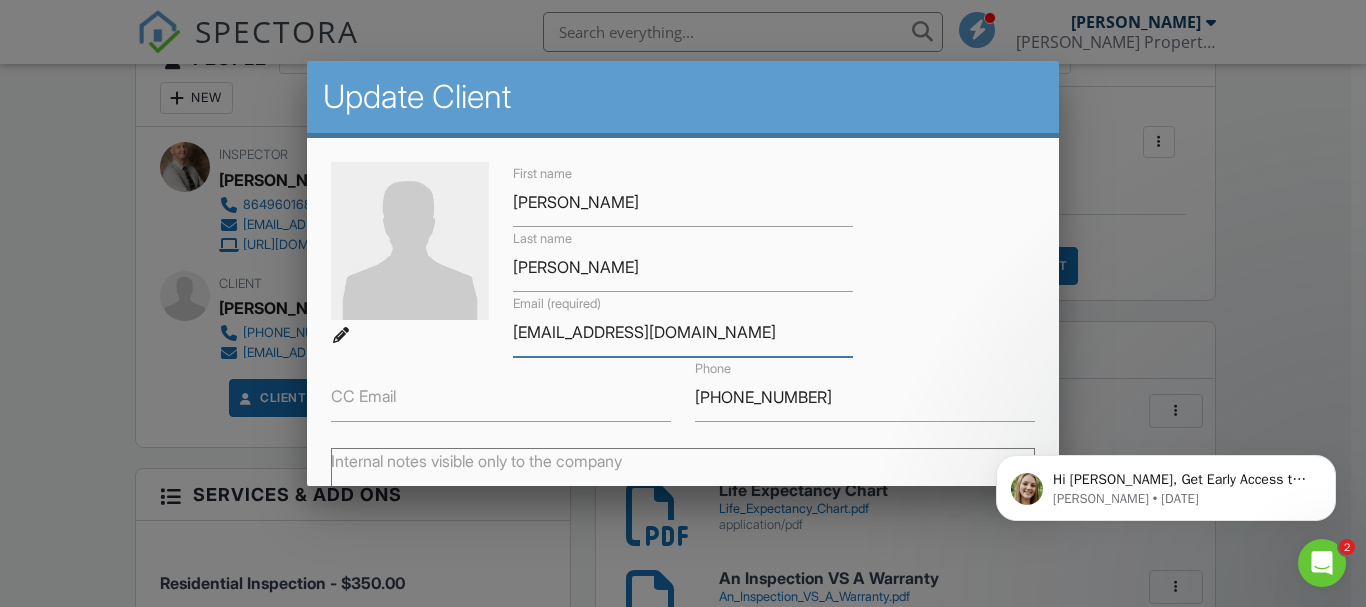 drag, startPoint x: 736, startPoint y: 330, endPoint x: 512, endPoint y: 323, distance: 224.10934 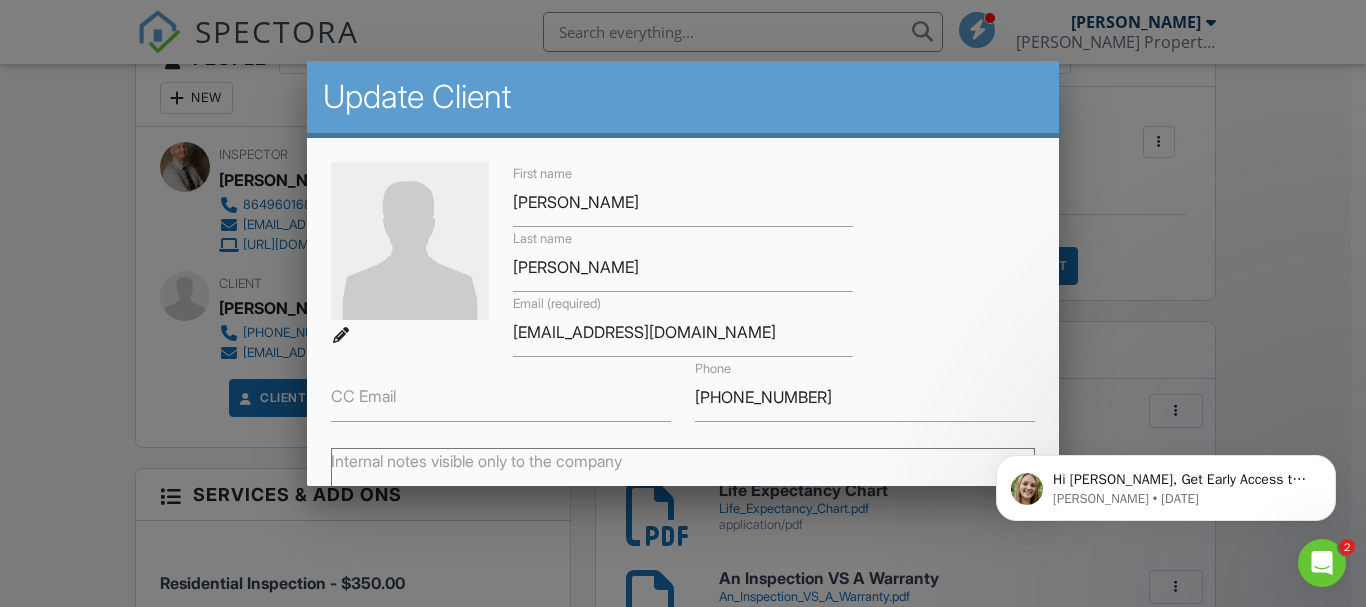 click at bounding box center [683, 279] 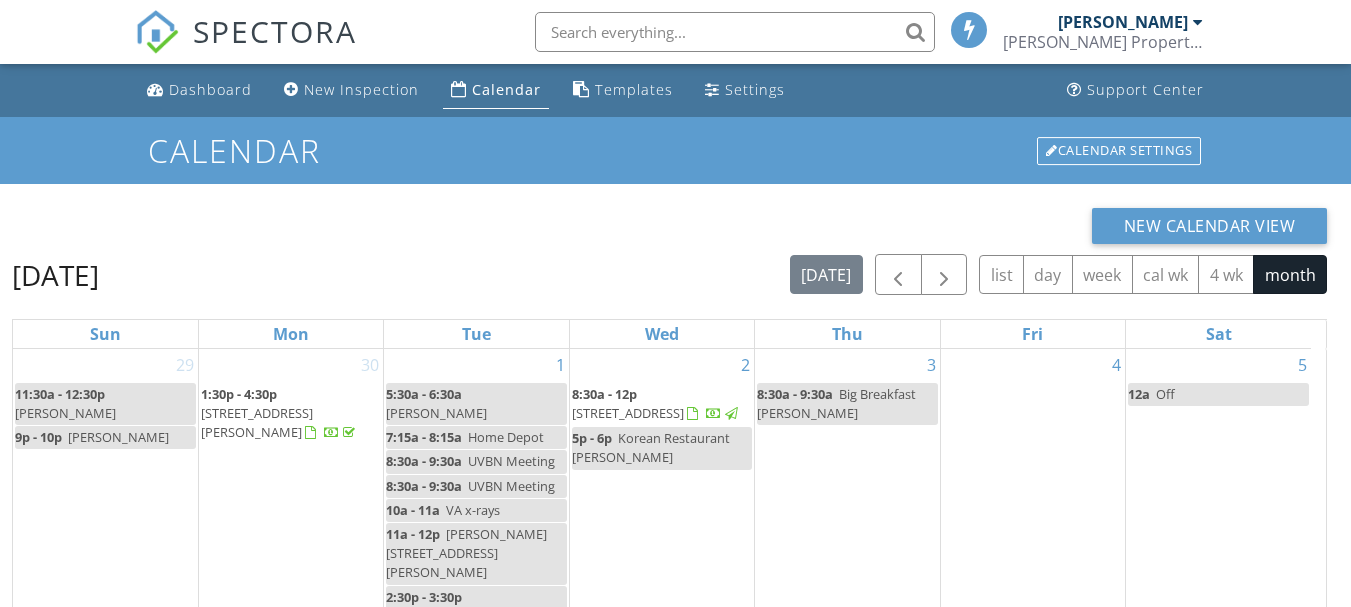 scroll, scrollTop: 107, scrollLeft: 0, axis: vertical 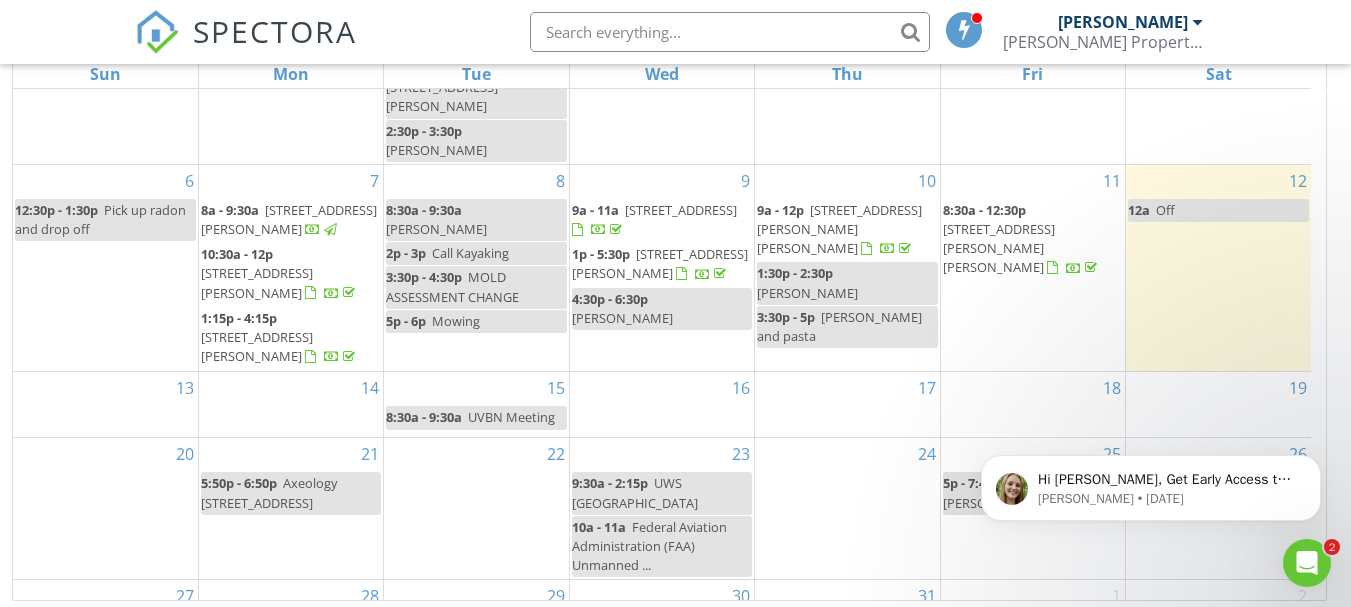 click on "219 Stoney Creek Dr, Greenville 29607" at bounding box center [681, 210] 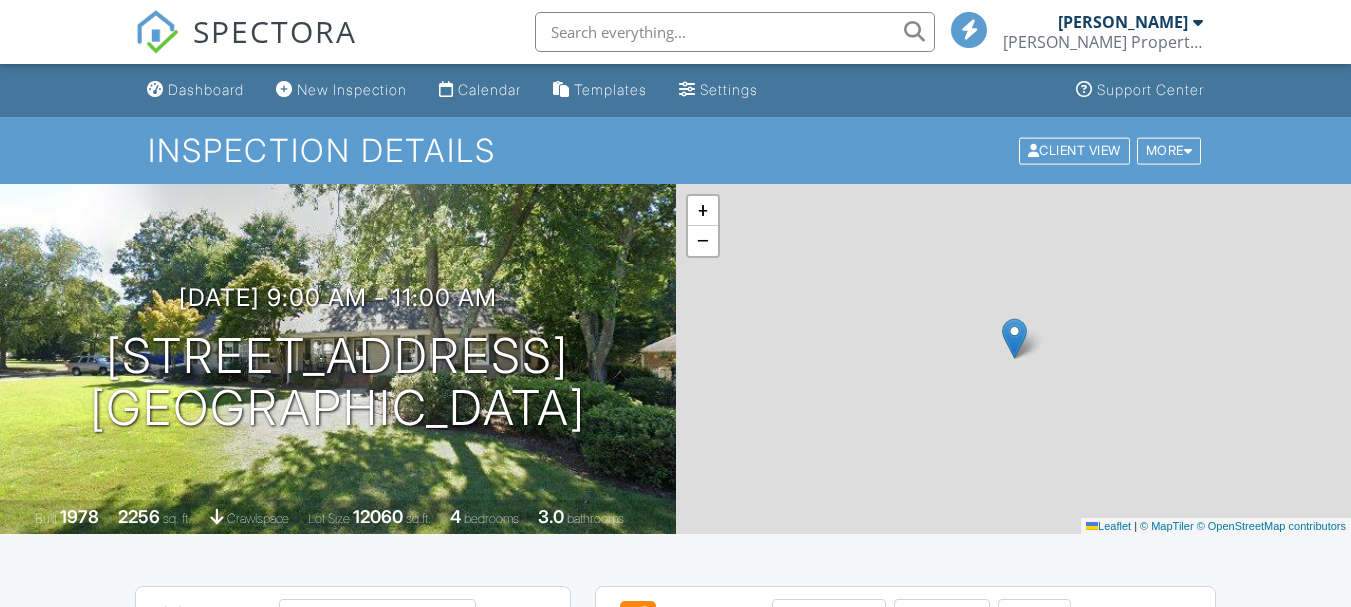 scroll, scrollTop: 0, scrollLeft: 0, axis: both 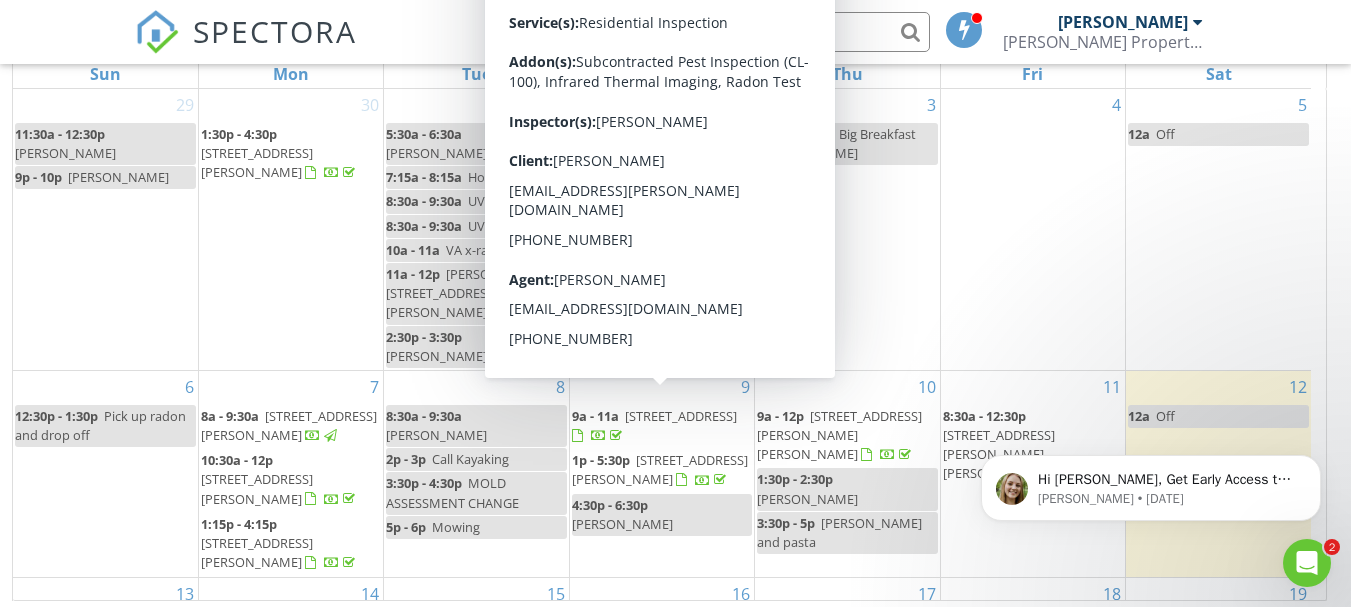 click on "76 Hemingway Ln, Simpsonville 29681" at bounding box center [660, 469] 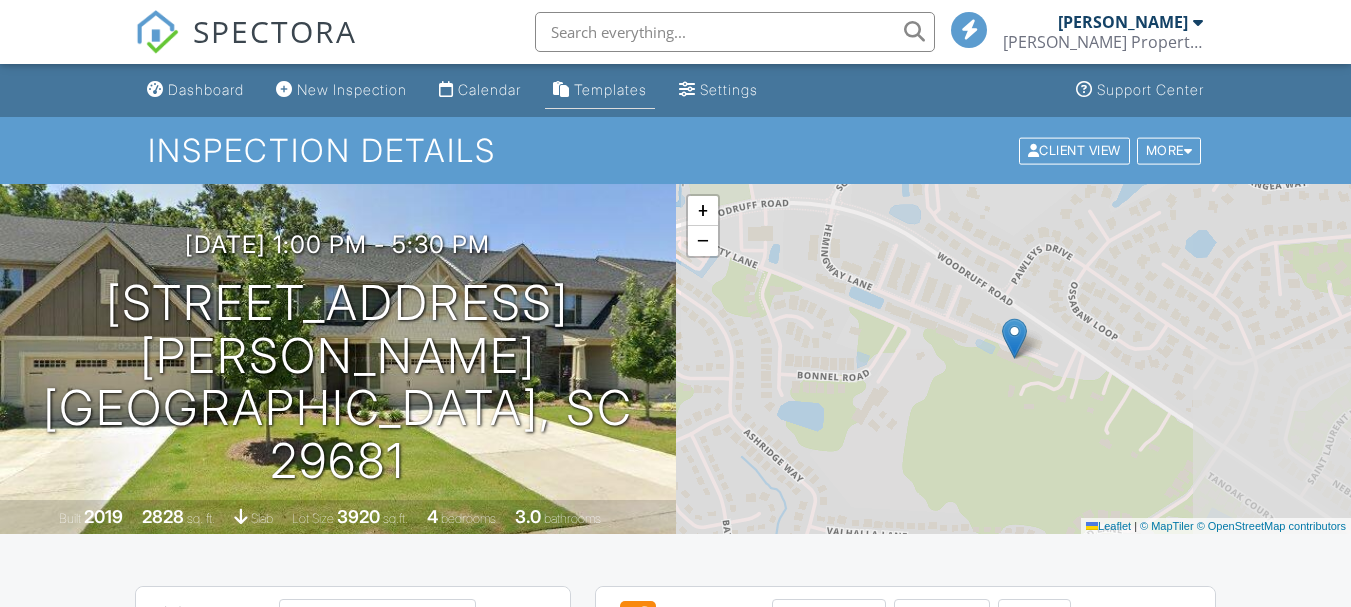 scroll, scrollTop: 0, scrollLeft: 0, axis: both 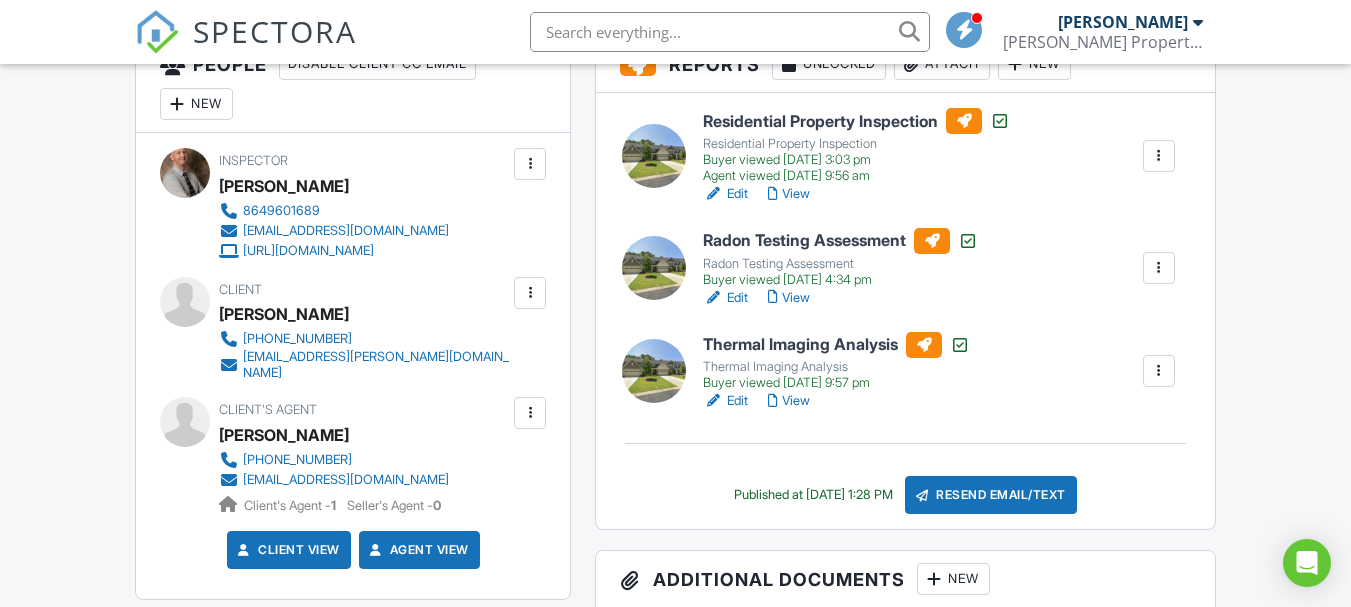 drag, startPoint x: 1362, startPoint y: 34, endPoint x: 1359, endPoint y: 104, distance: 70.064255 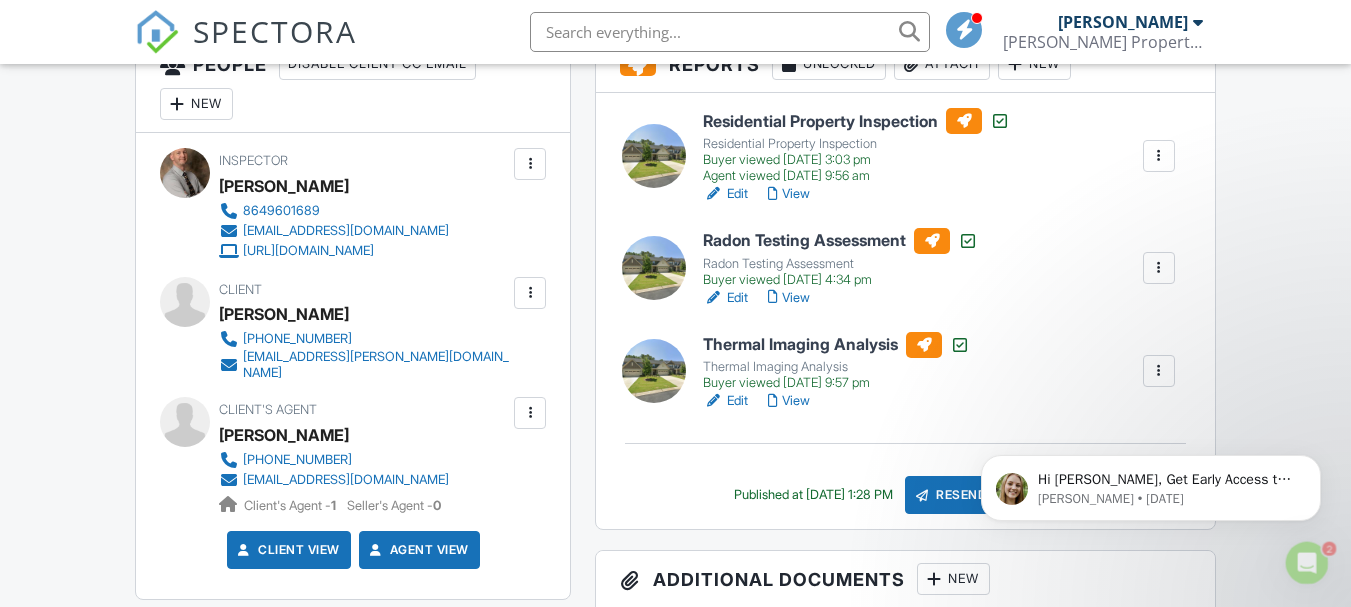 scroll, scrollTop: 0, scrollLeft: 0, axis: both 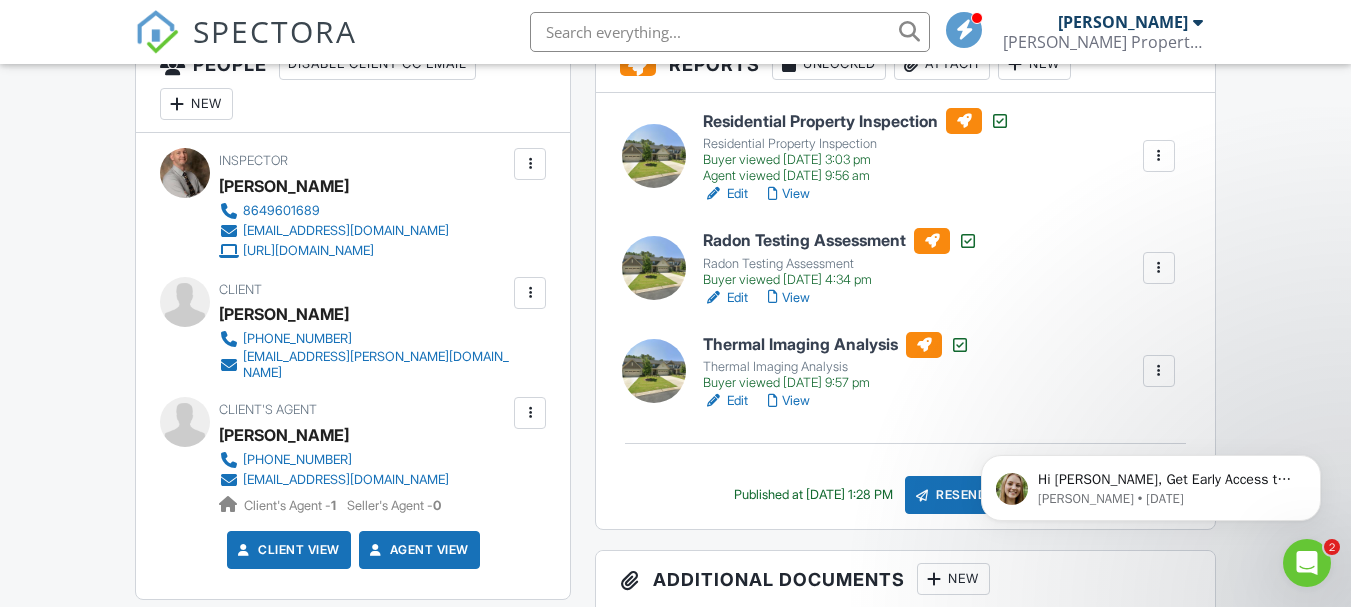 click at bounding box center (530, 293) 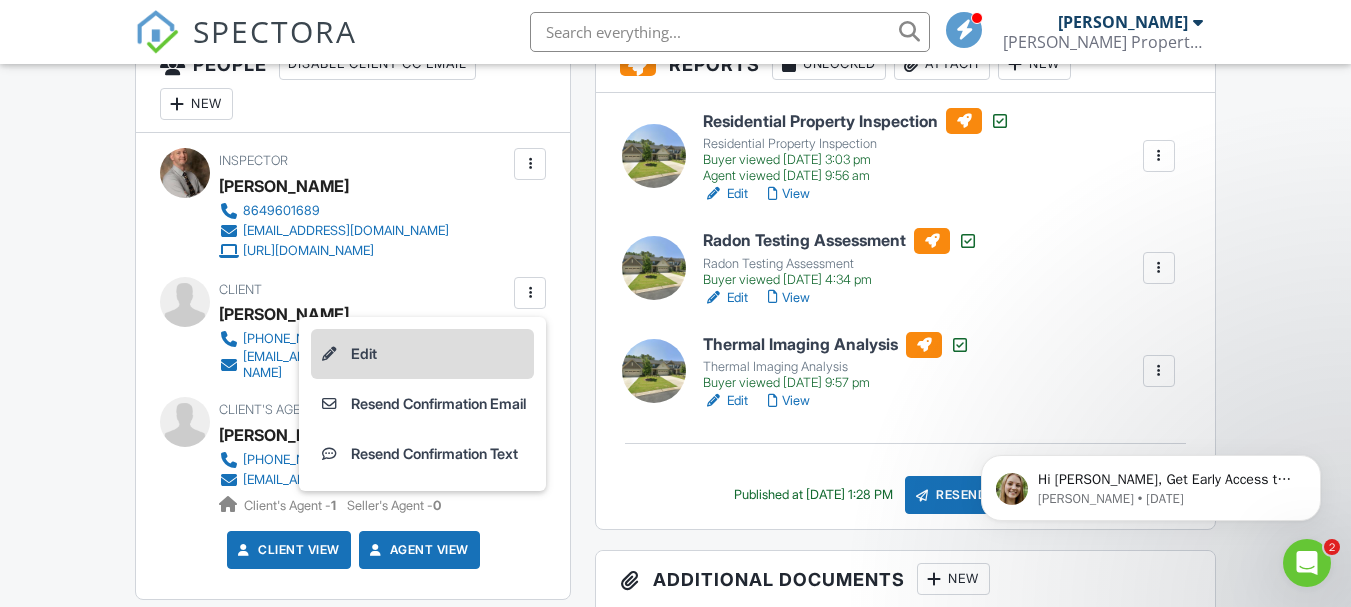 click on "Edit" at bounding box center [422, 354] 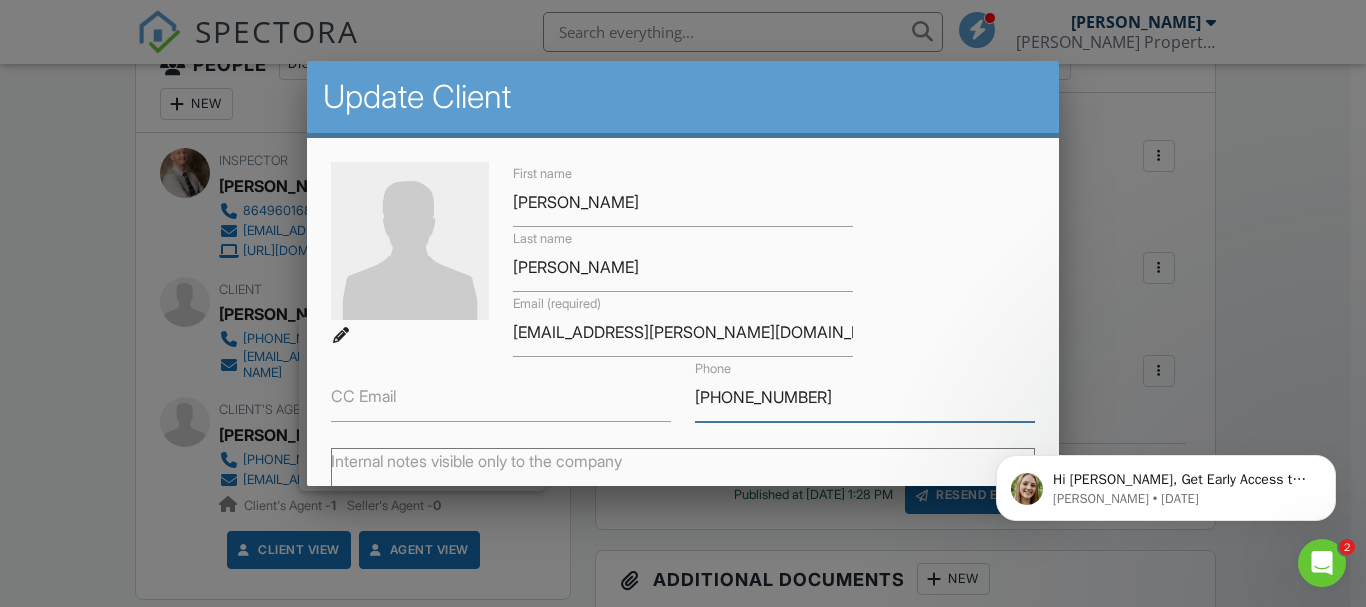 drag, startPoint x: 802, startPoint y: 396, endPoint x: 691, endPoint y: 400, distance: 111.07205 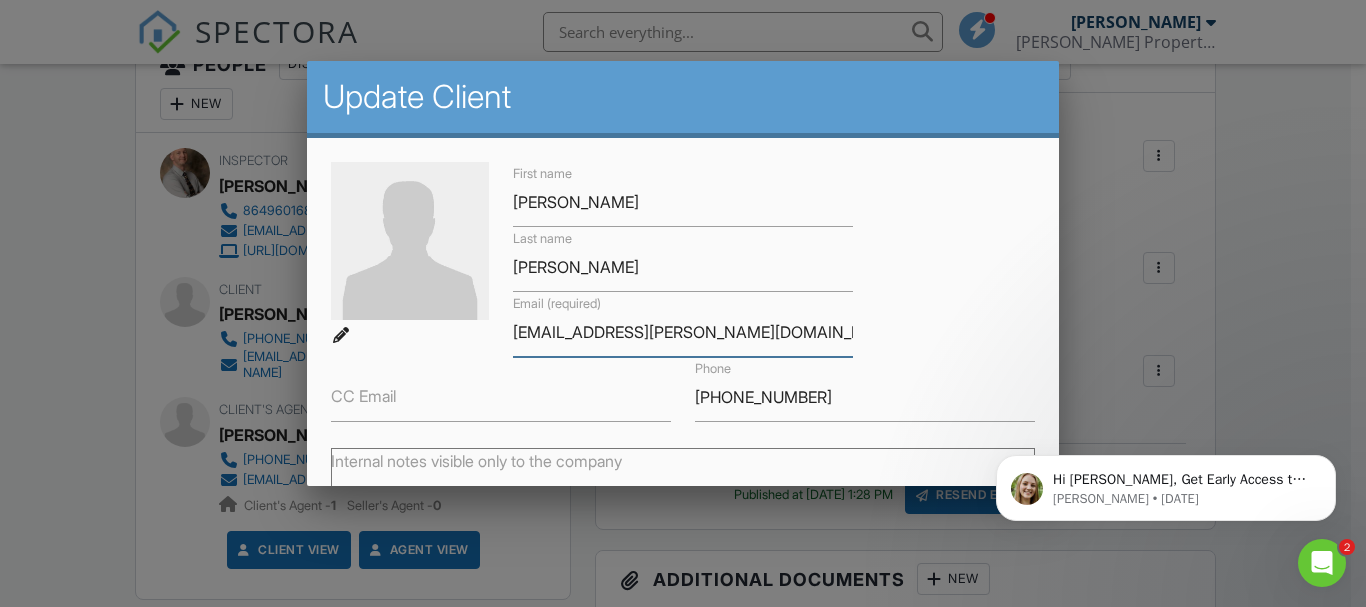 drag, startPoint x: 718, startPoint y: 328, endPoint x: 507, endPoint y: 321, distance: 211.11609 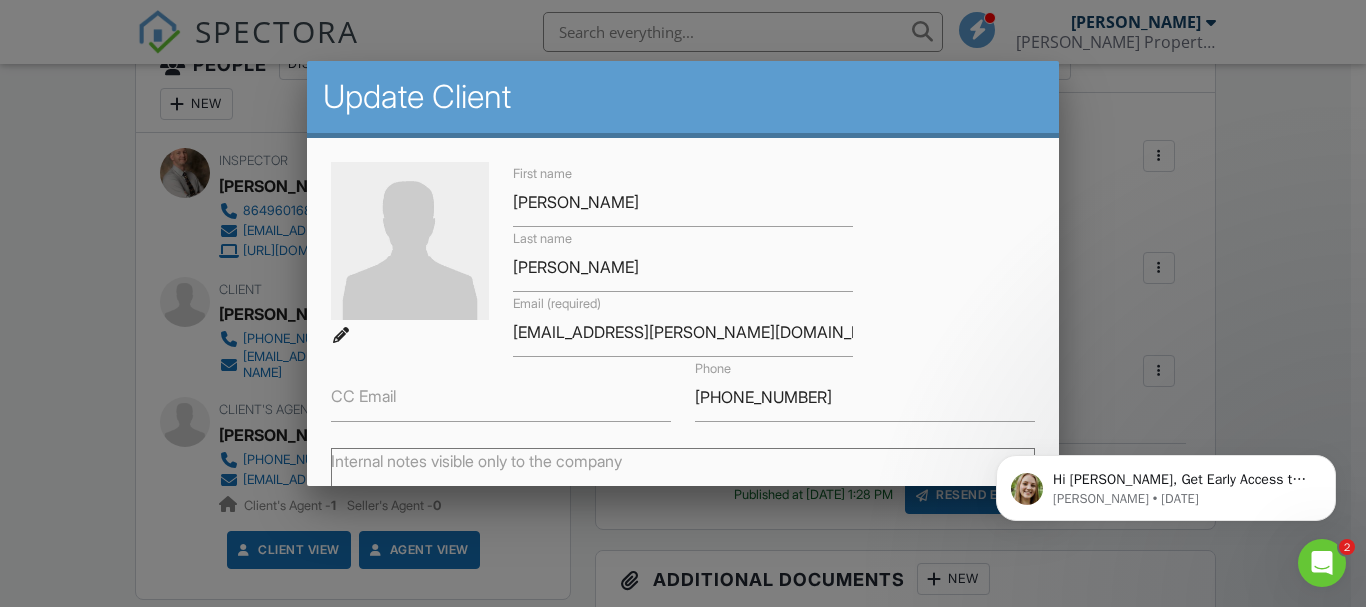 click at bounding box center [683, 279] 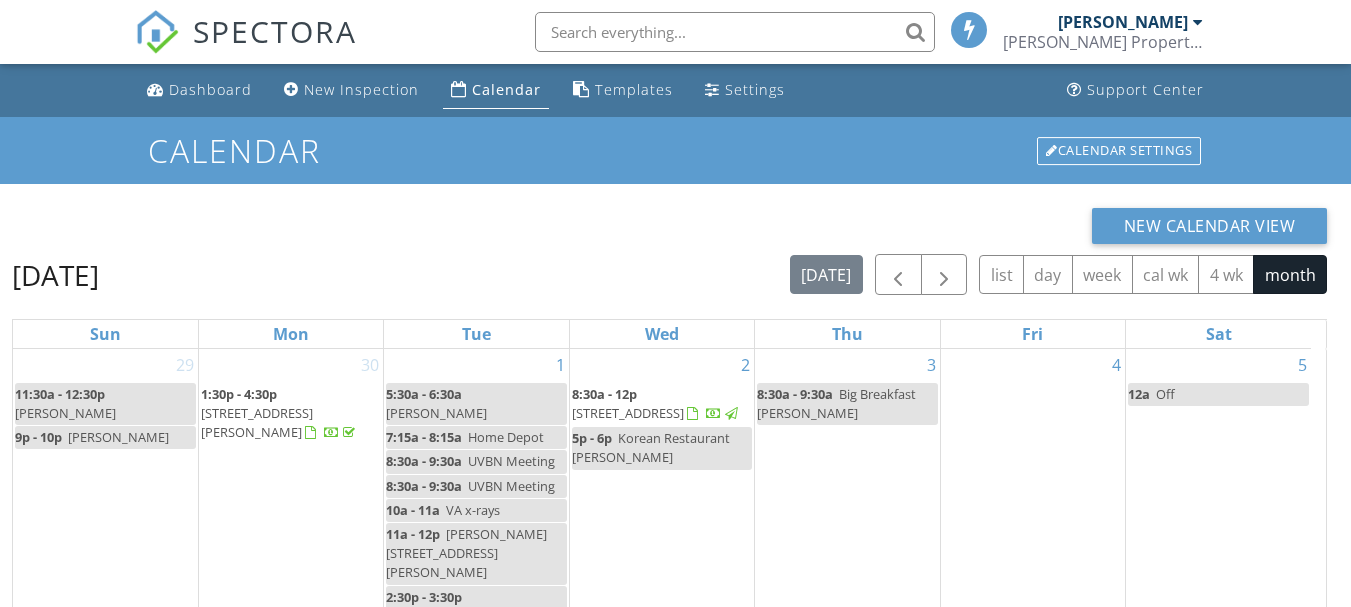 scroll, scrollTop: 260, scrollLeft: 0, axis: vertical 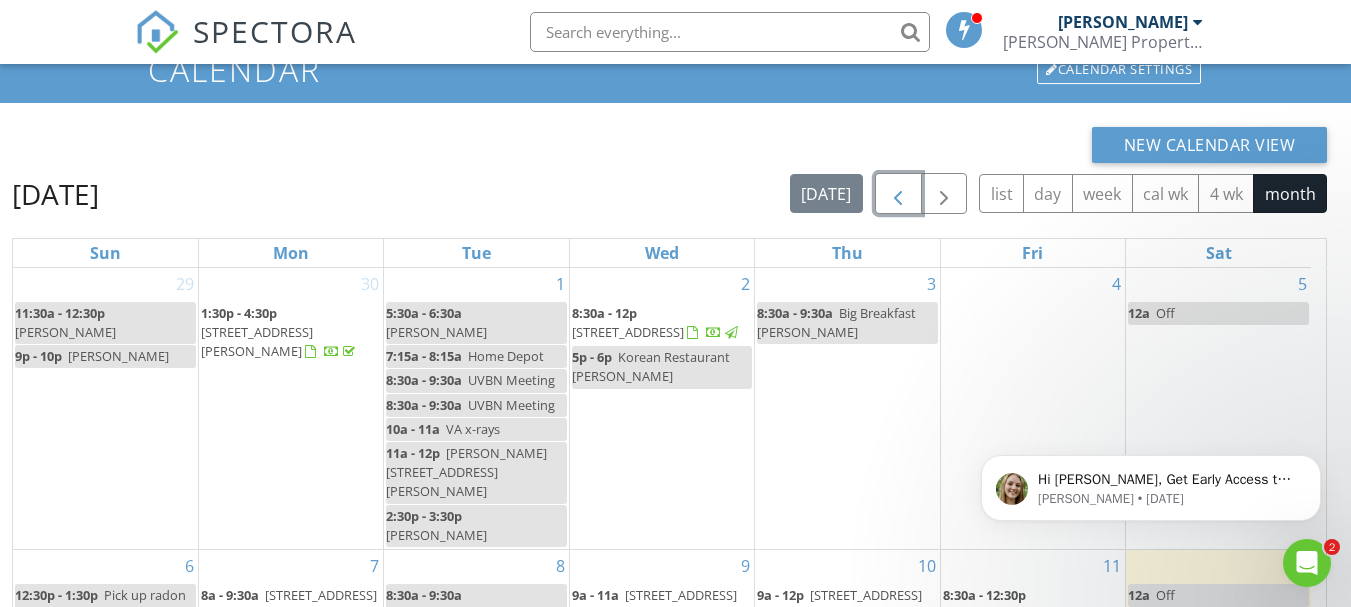 click at bounding box center (898, 194) 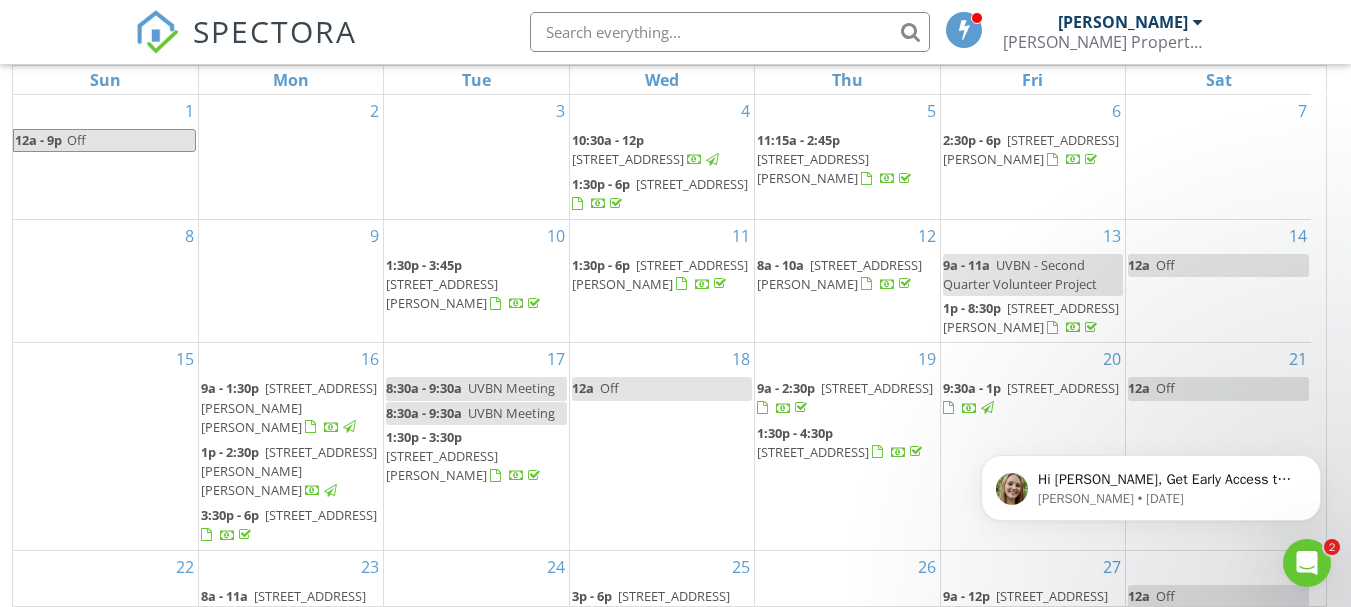 scroll, scrollTop: 266, scrollLeft: 0, axis: vertical 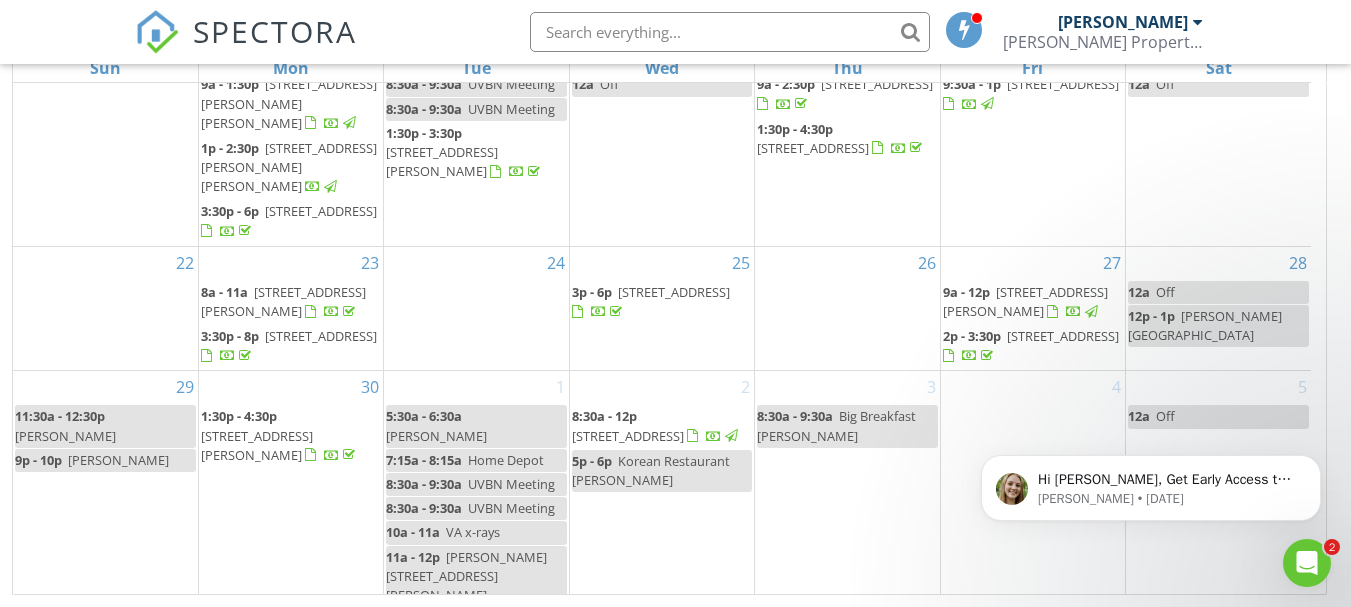 drag, startPoint x: 1318, startPoint y: 245, endPoint x: 353, endPoint y: 12, distance: 992.7306 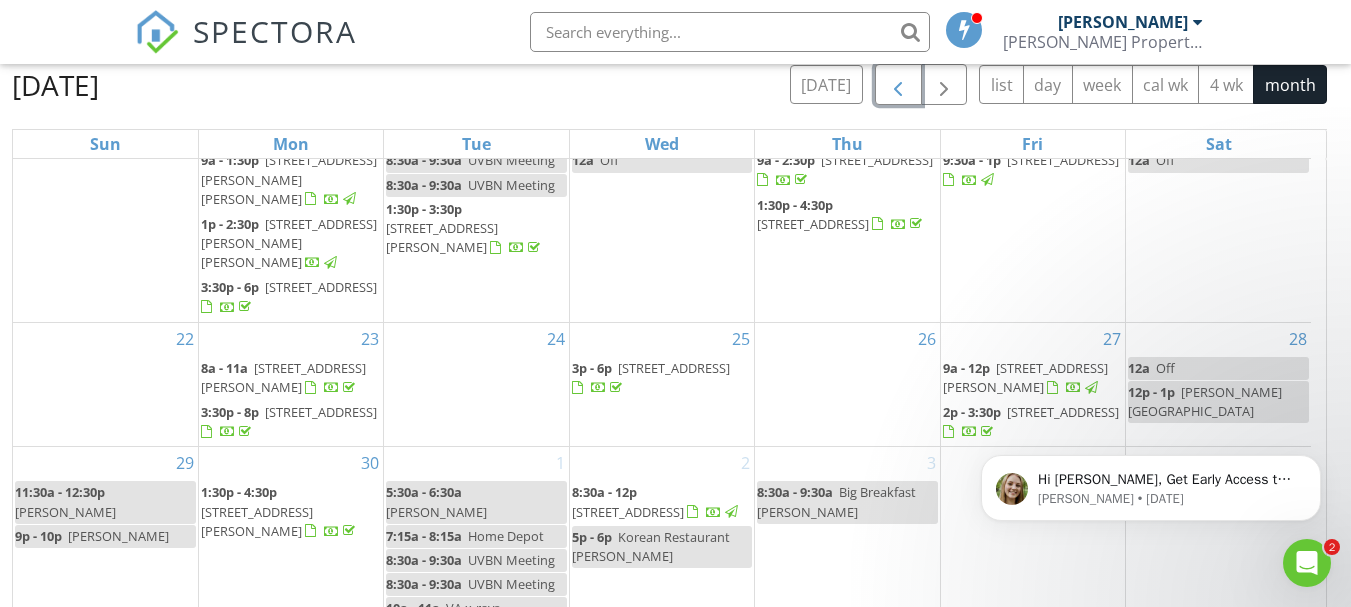 scroll, scrollTop: 187, scrollLeft: 0, axis: vertical 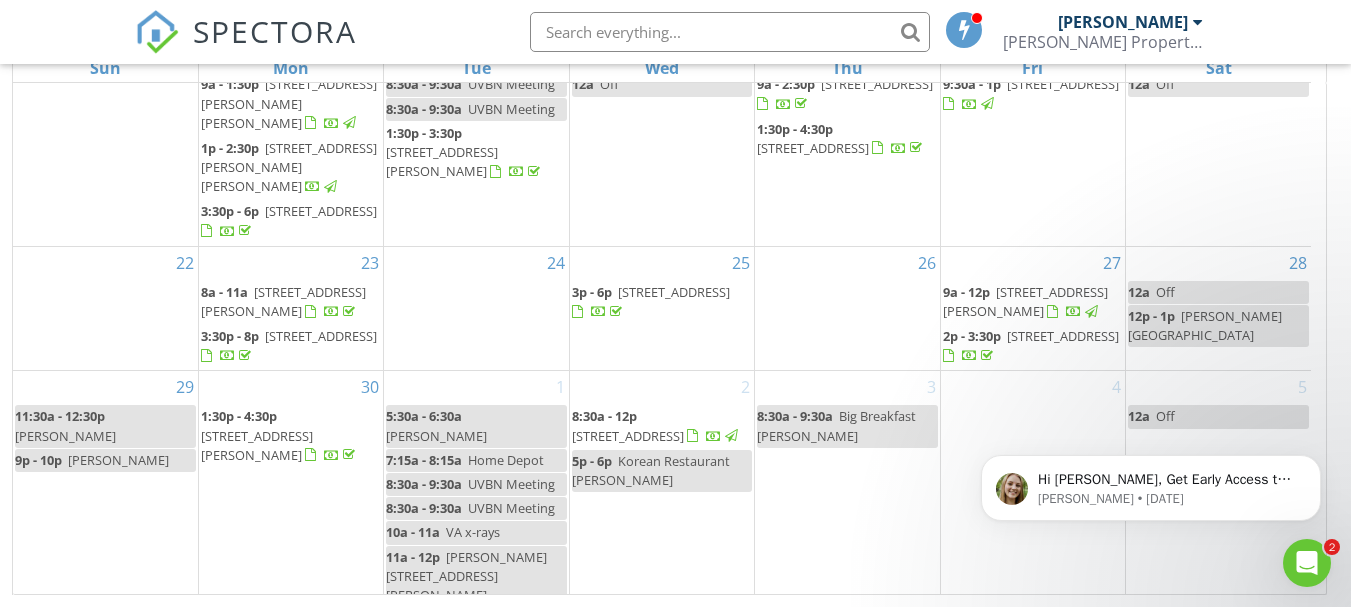 drag, startPoint x: 1319, startPoint y: 309, endPoint x: 359, endPoint y: 4, distance: 1007.28595 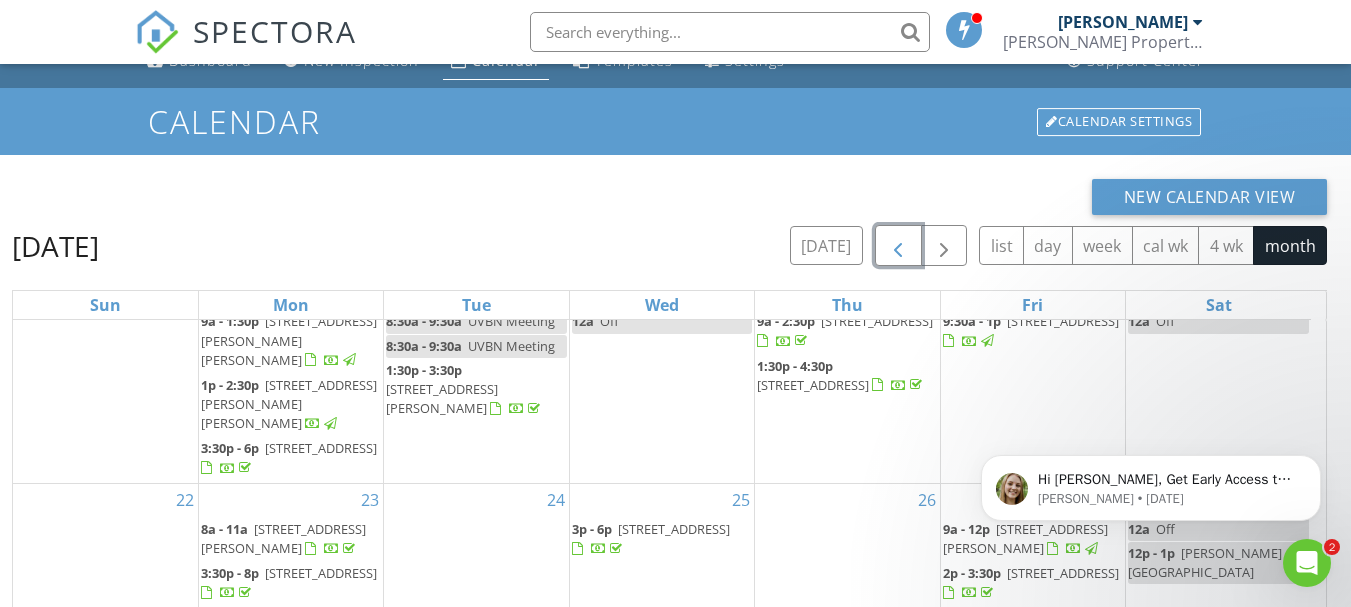 scroll, scrollTop: 24, scrollLeft: 0, axis: vertical 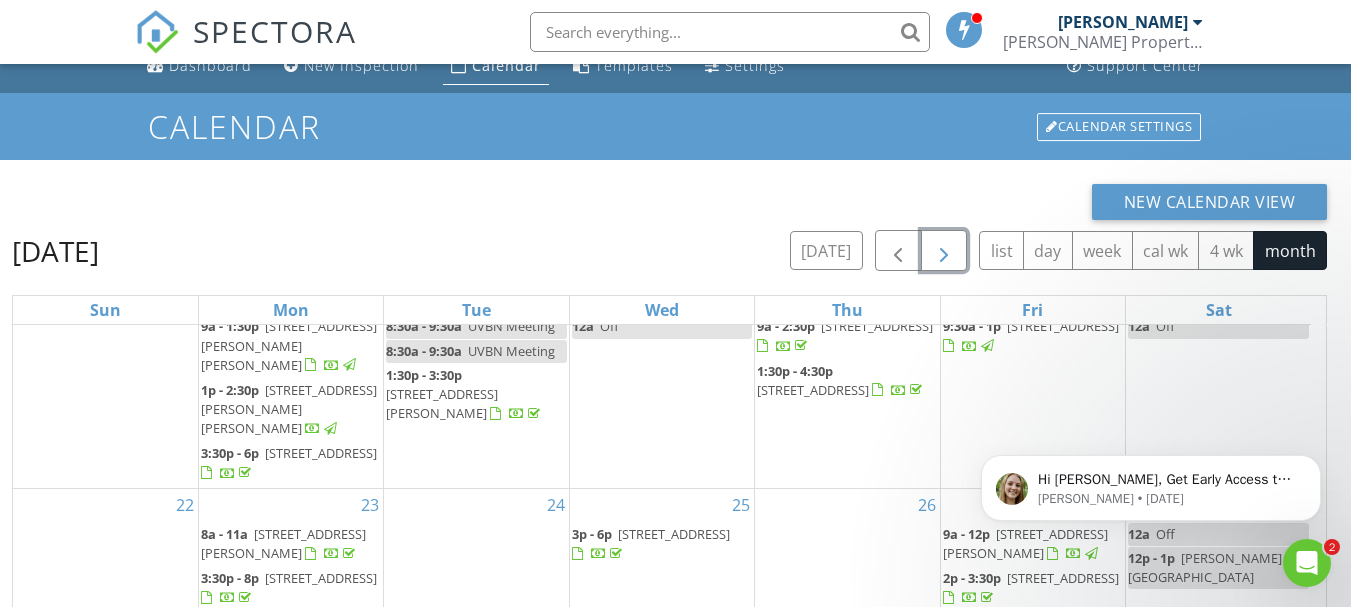 click at bounding box center (944, 251) 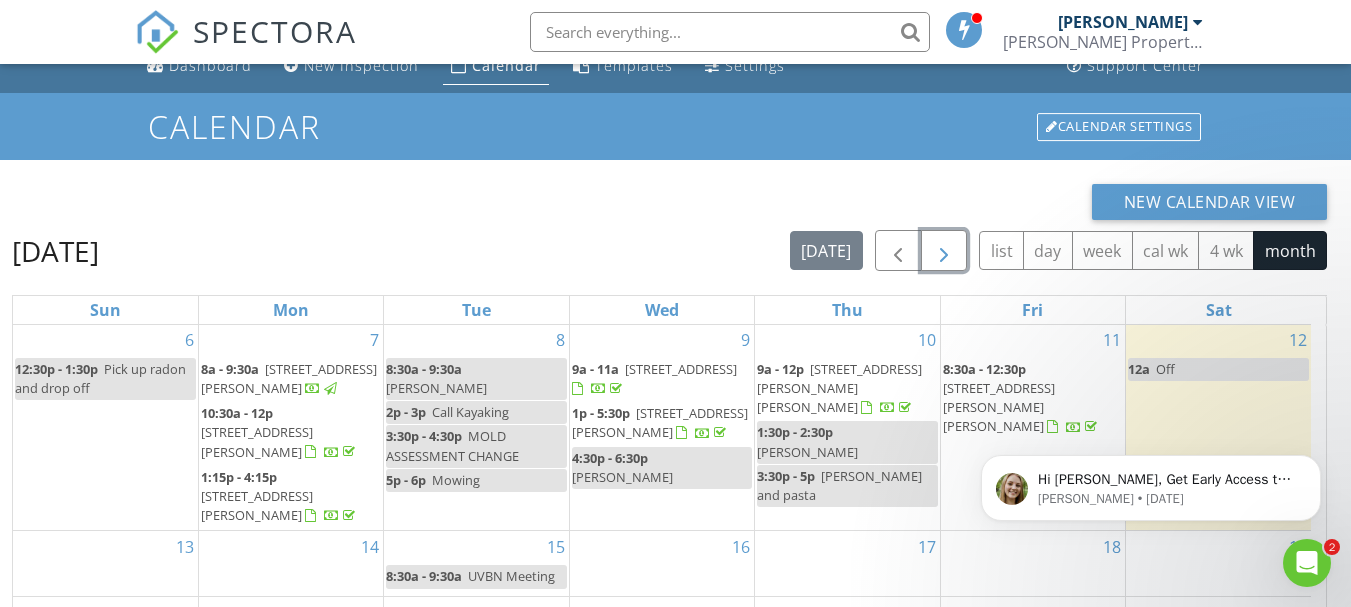 scroll, scrollTop: 0, scrollLeft: 0, axis: both 